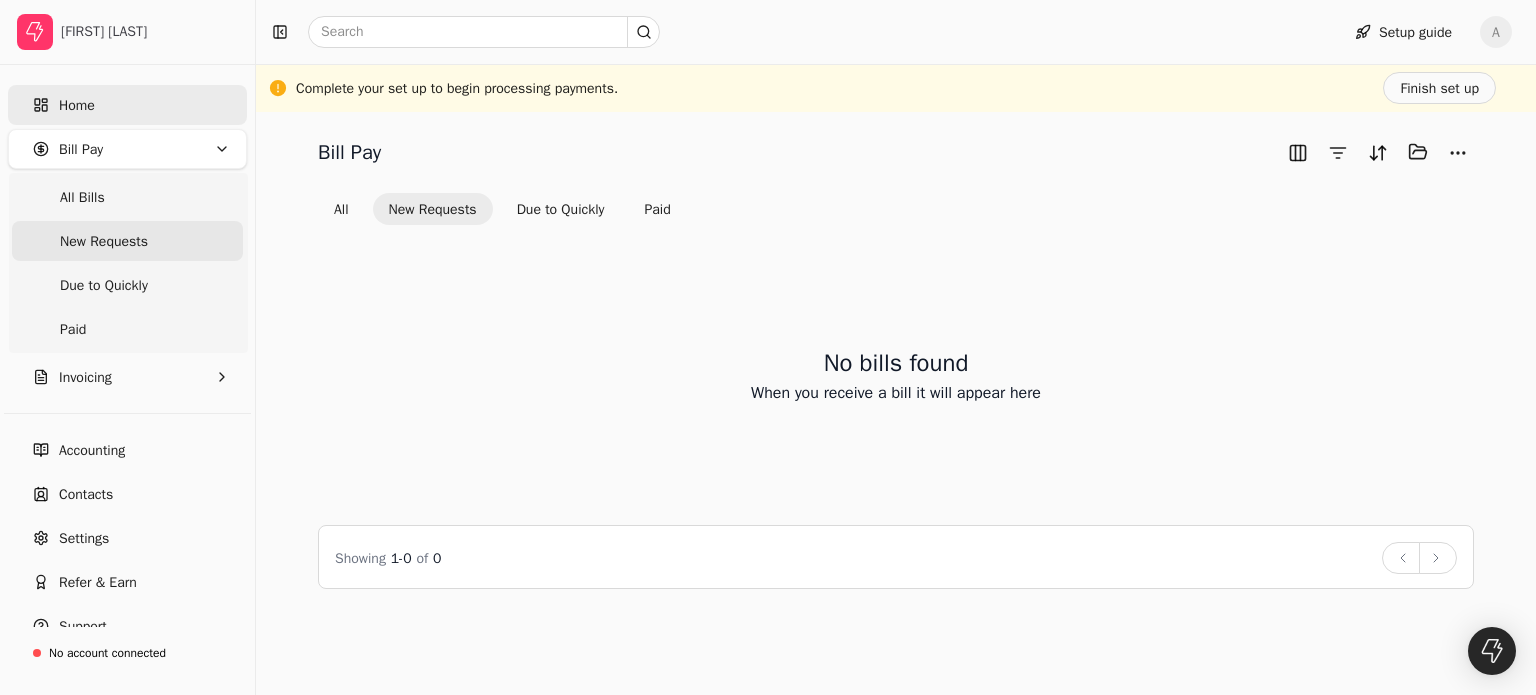 scroll, scrollTop: 0, scrollLeft: 0, axis: both 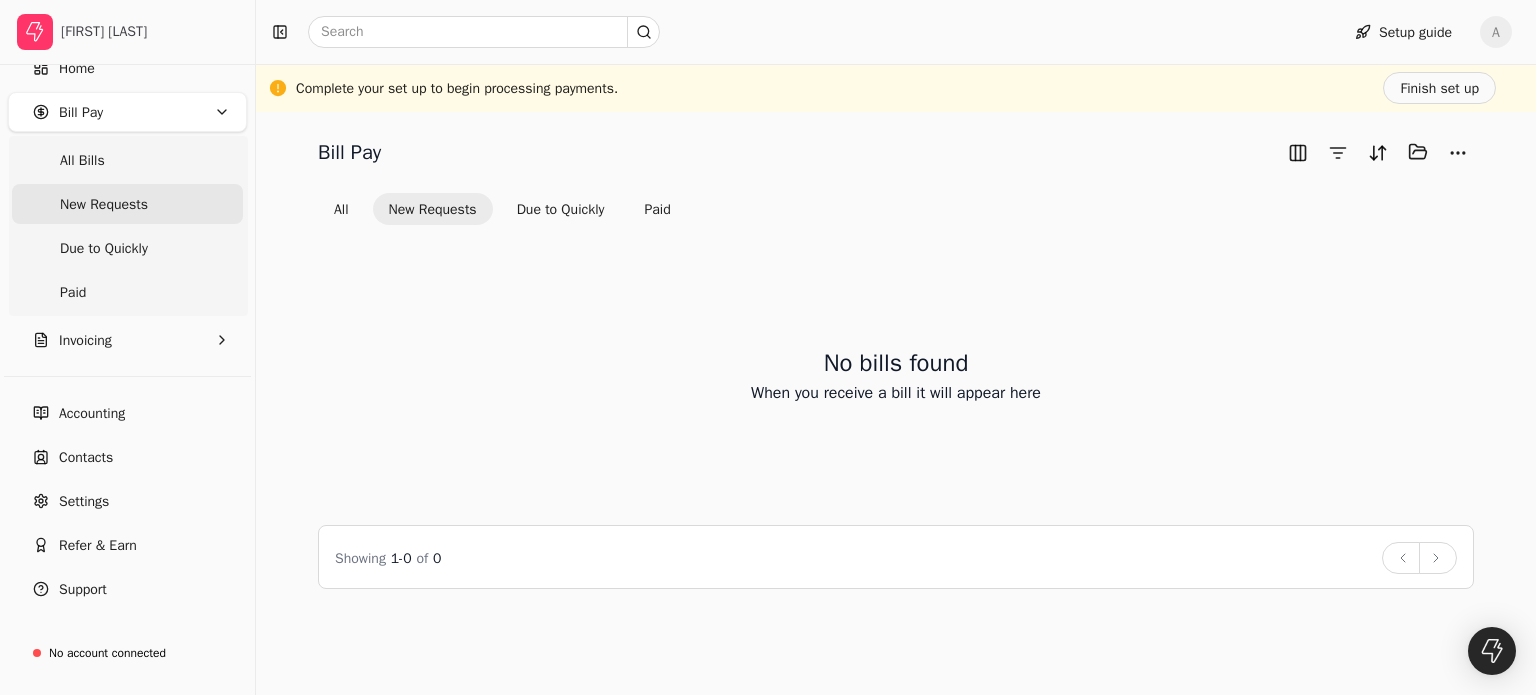 click on "Bill Pay" at bounding box center [127, 112] 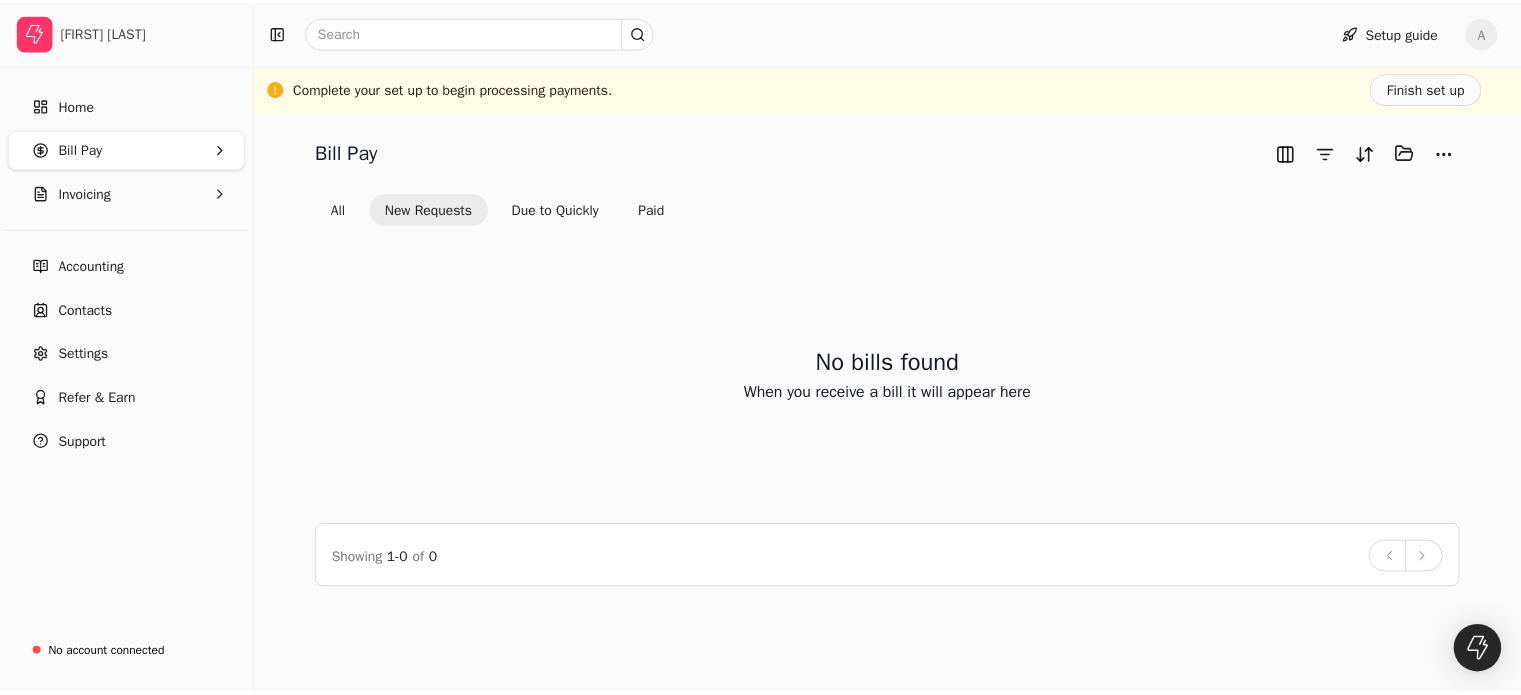 scroll, scrollTop: 0, scrollLeft: 0, axis: both 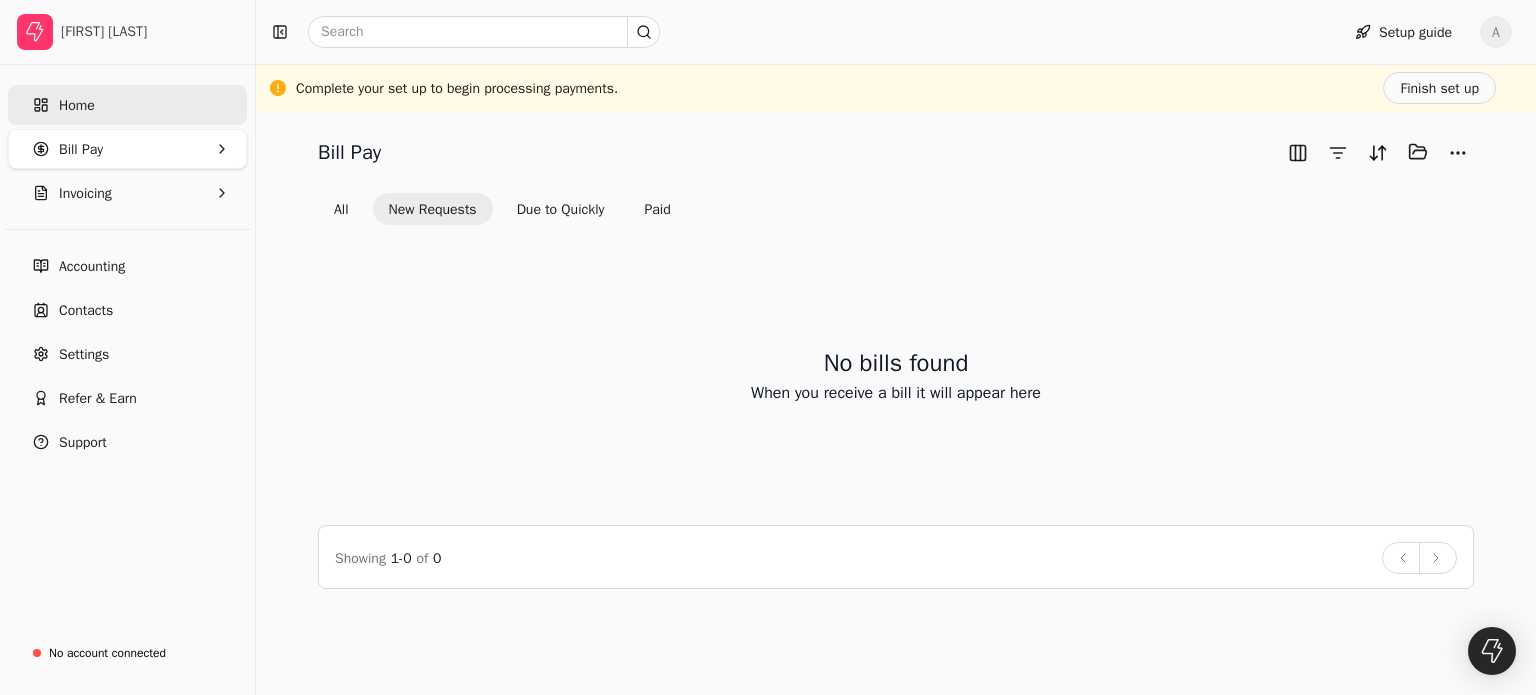 click on "Home" at bounding box center [127, 105] 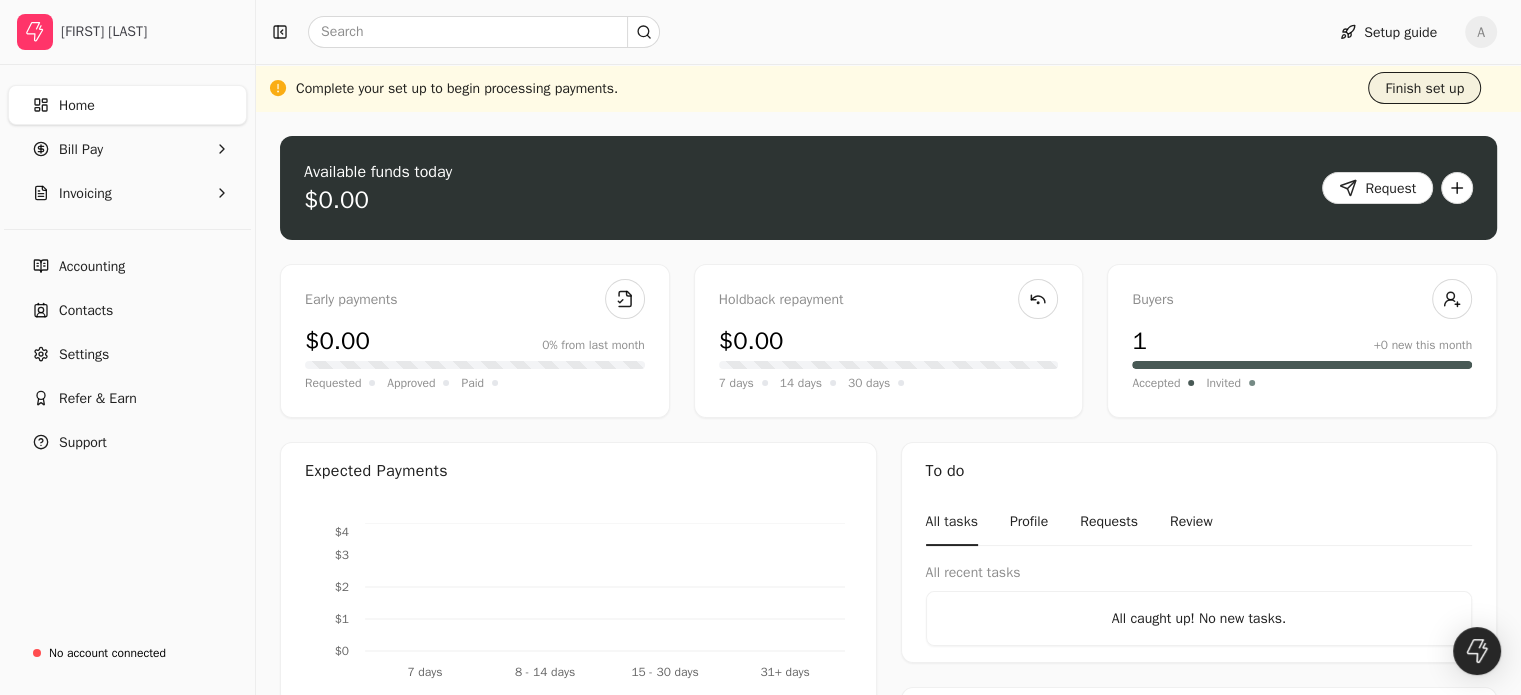 click on "Finish set up" at bounding box center [1424, 88] 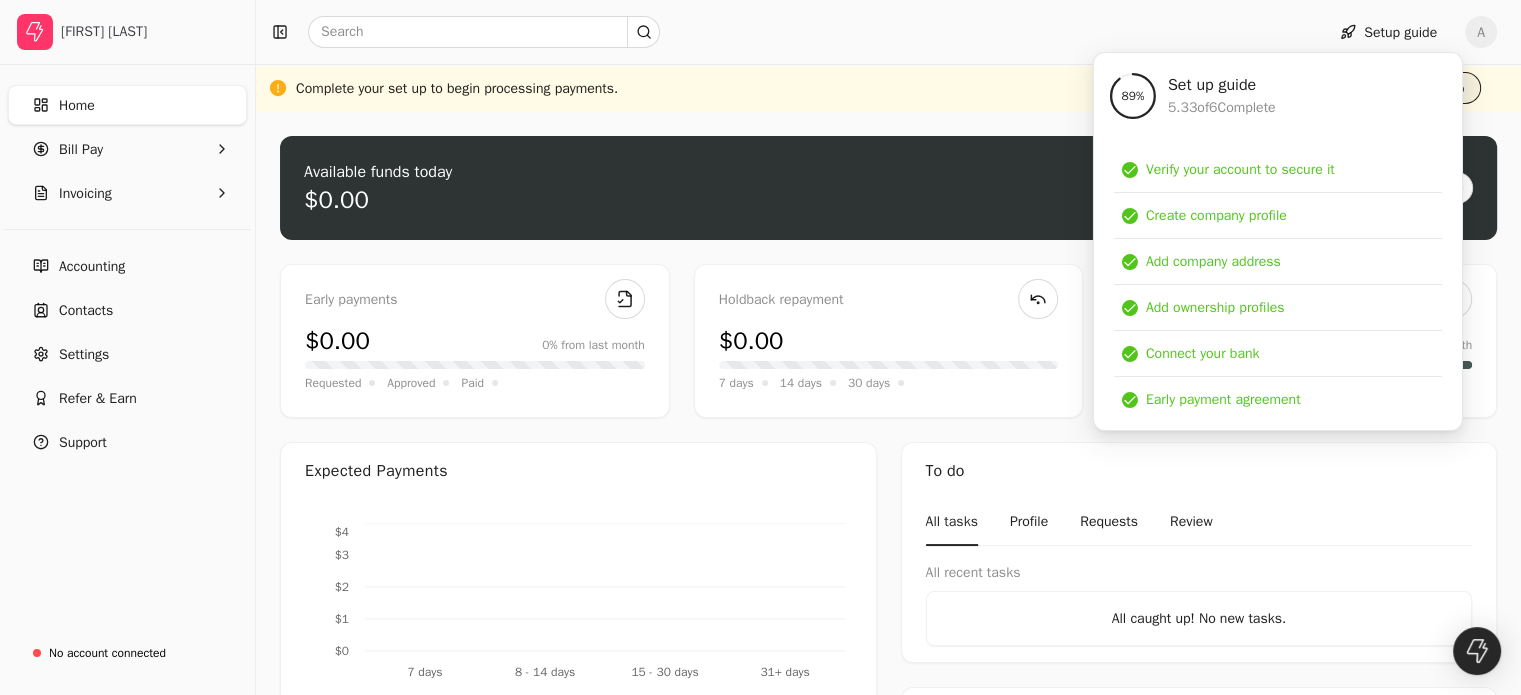 click on "[PERCENT] Set up guide [FRACTION] Complete" at bounding box center (1278, 96) 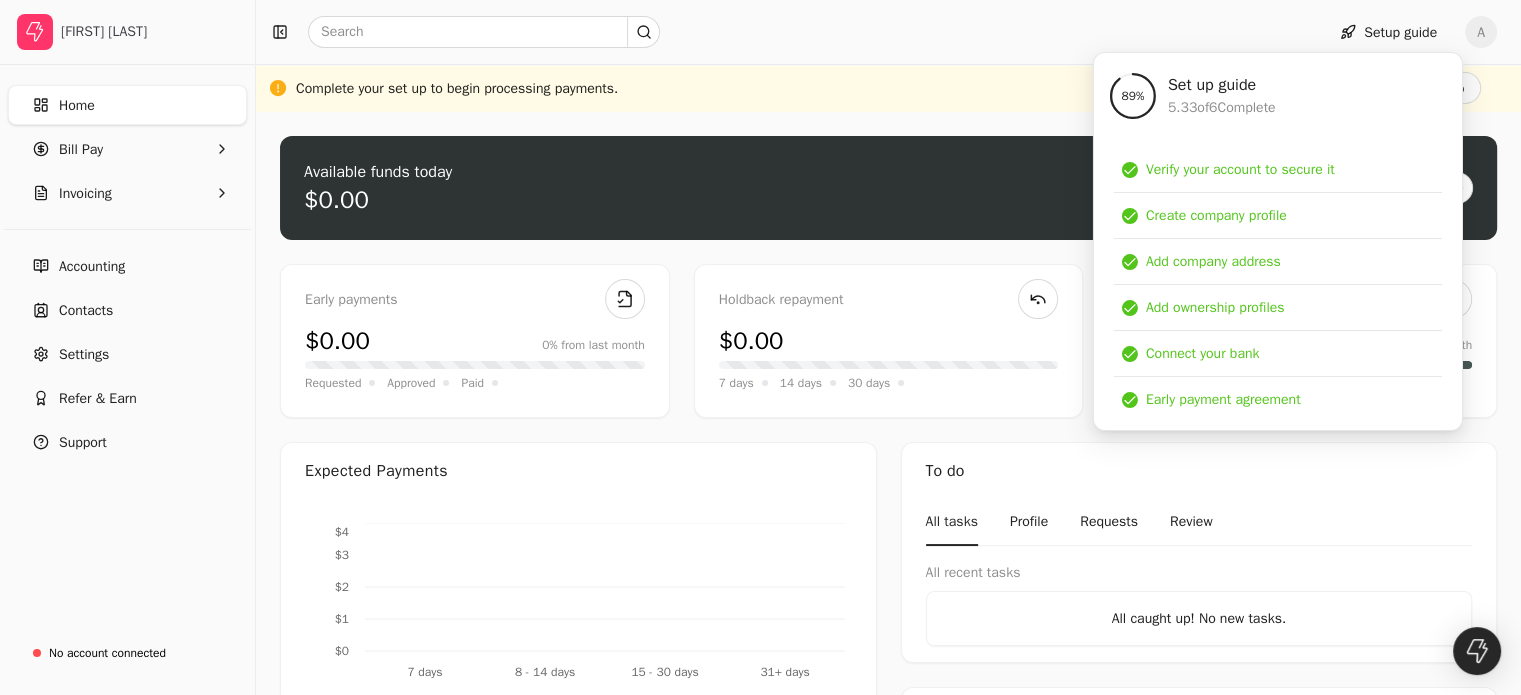 click on "Complete your set up to begin processing payments. Finish set up" at bounding box center [888, 88] 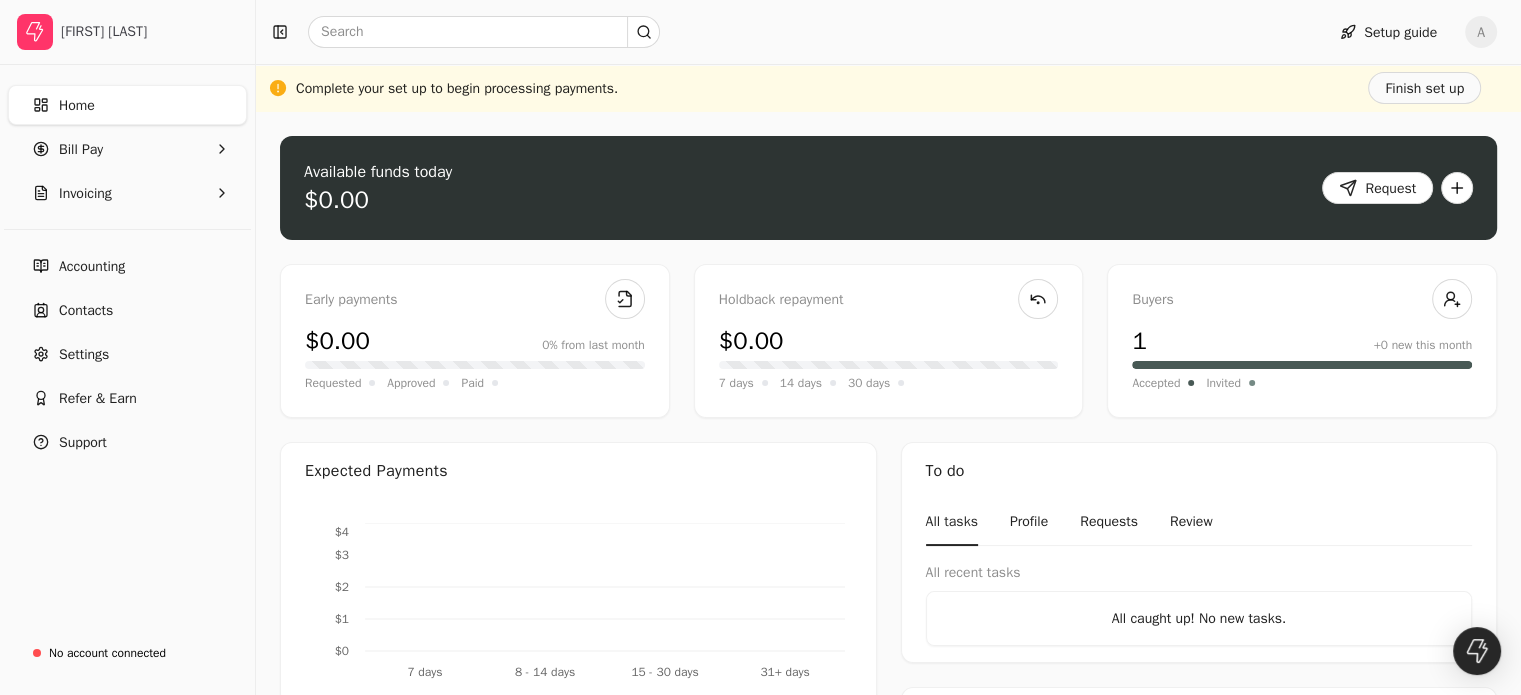 click 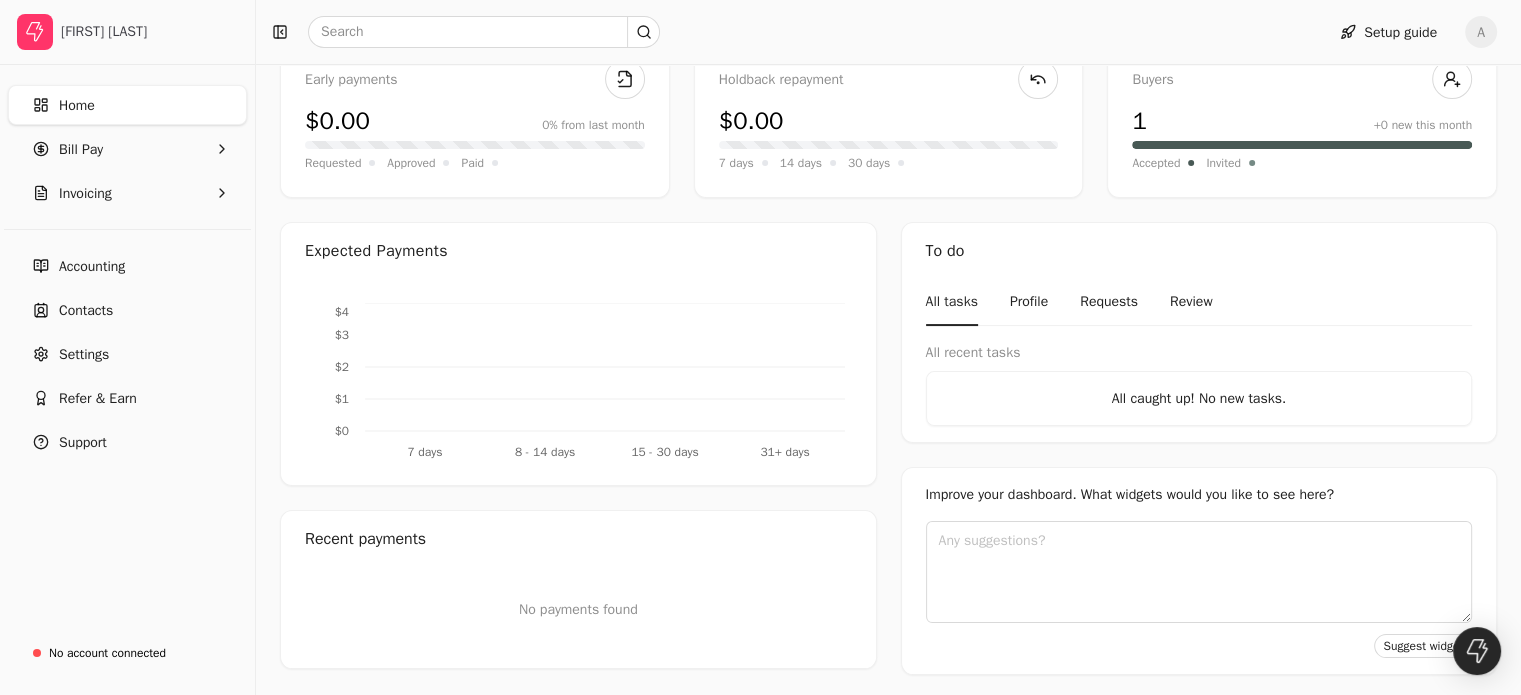 scroll, scrollTop: 0, scrollLeft: 0, axis: both 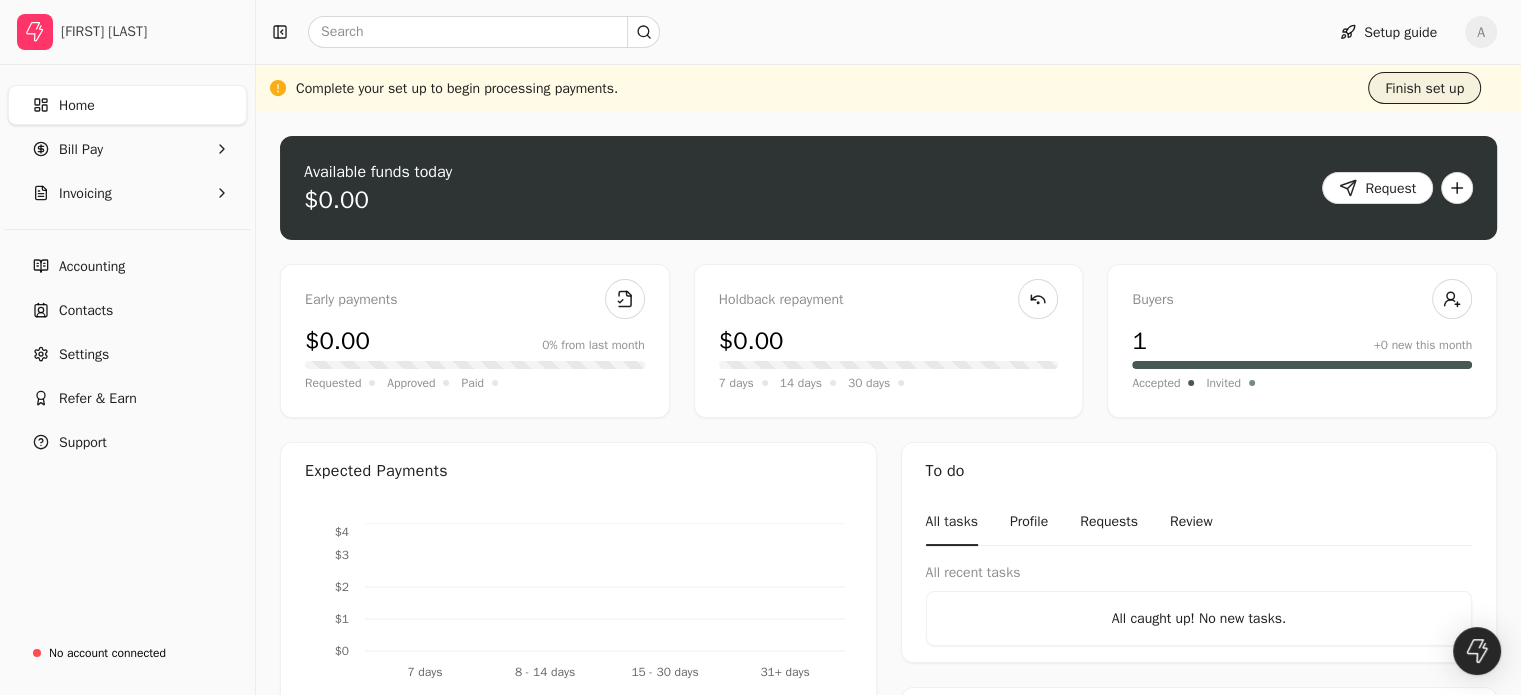 click on "Finish set up" at bounding box center (1424, 88) 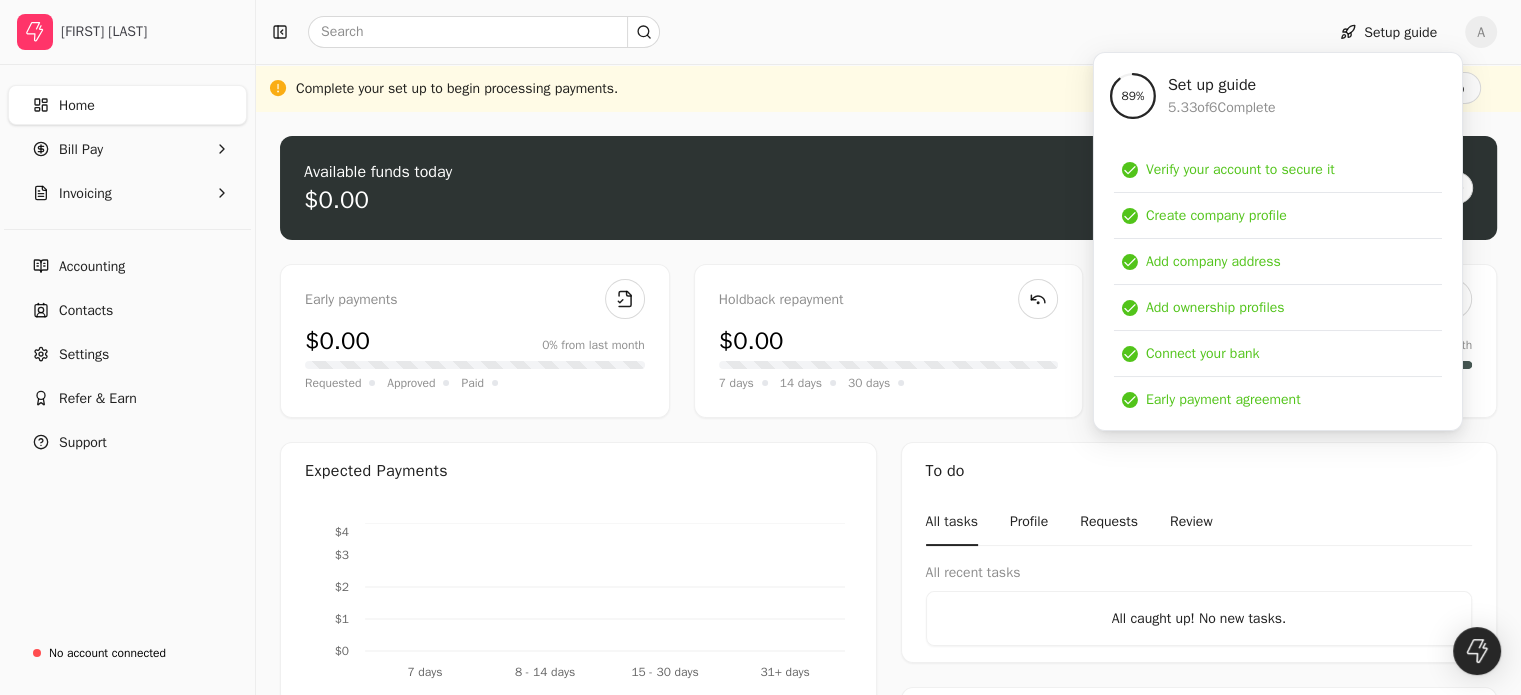 click on "[PERCENT] Set up guide [FRACTION] Complete" at bounding box center (1278, 96) 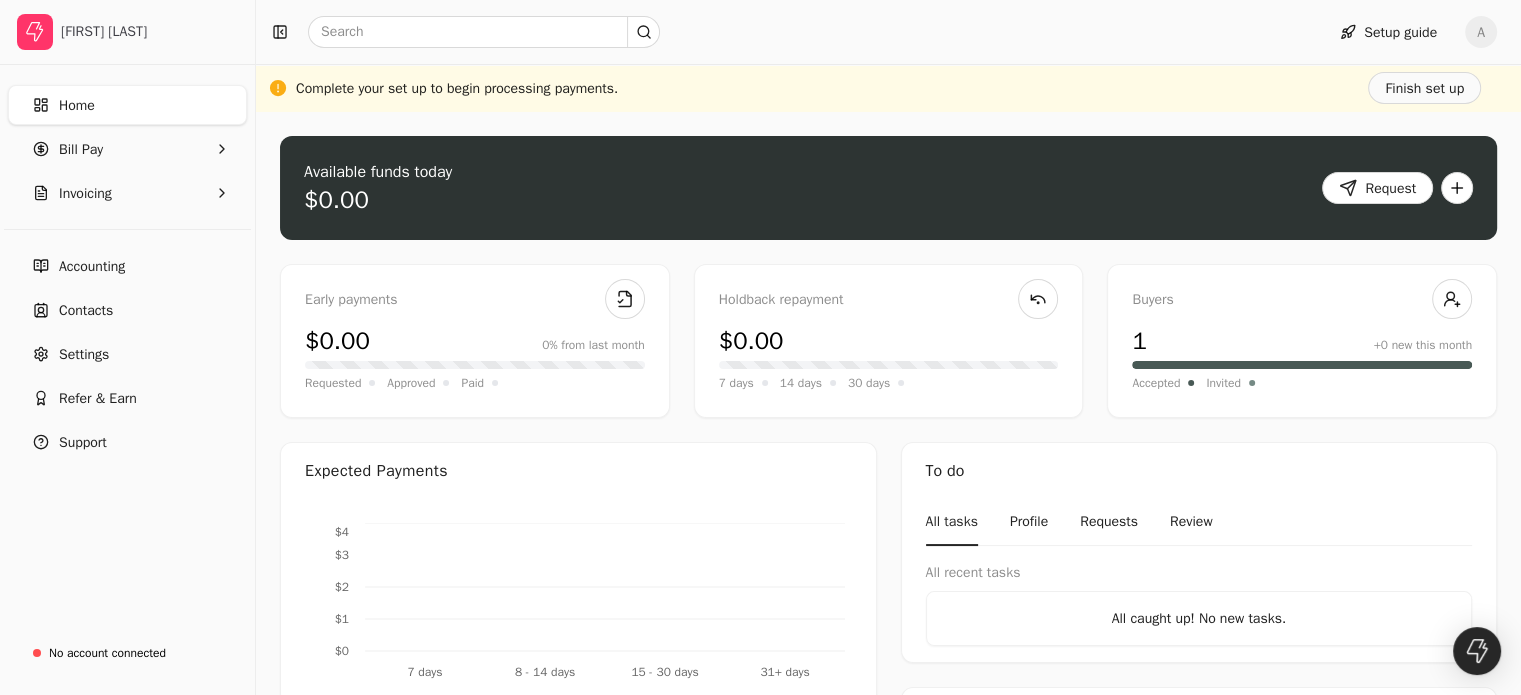 click on "Complete your set up to begin processing payments. Finish set up" at bounding box center (888, 88) 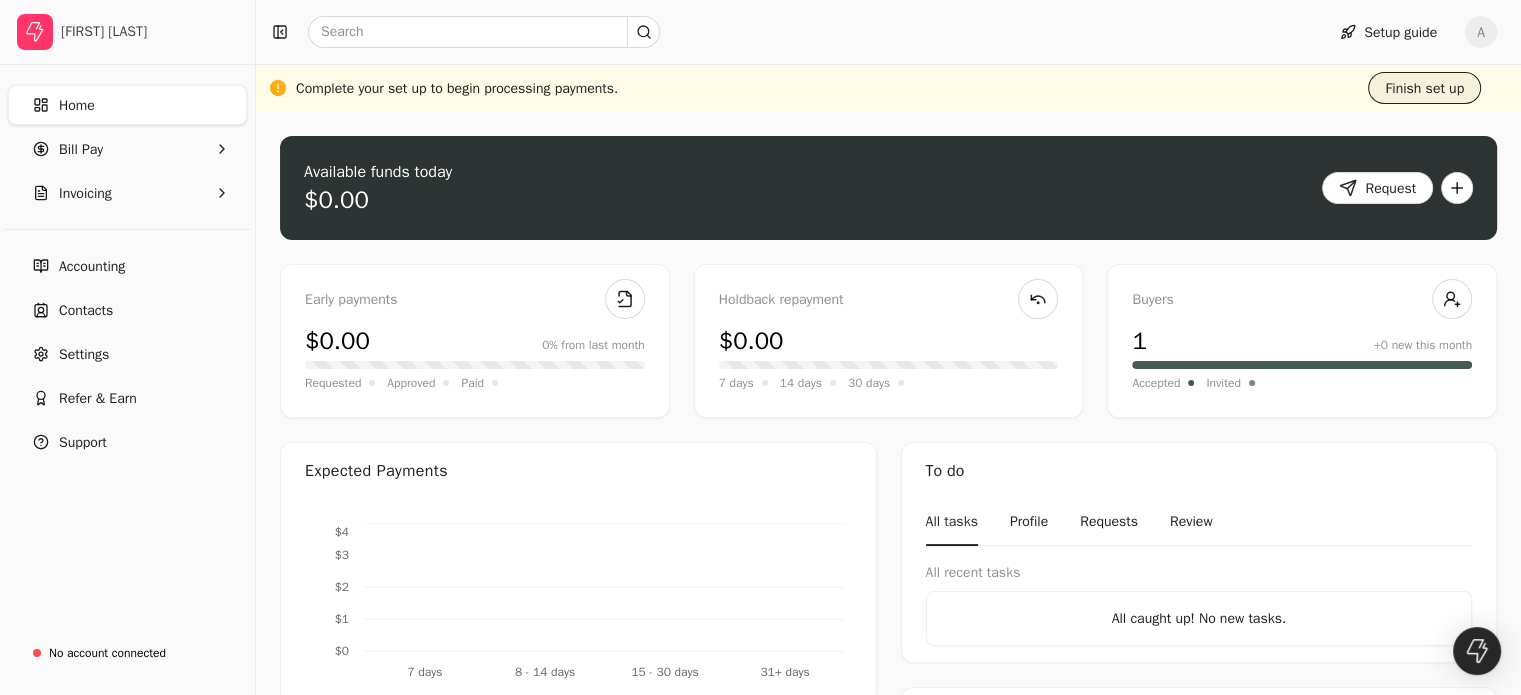 click on "Finish set up" at bounding box center (1424, 88) 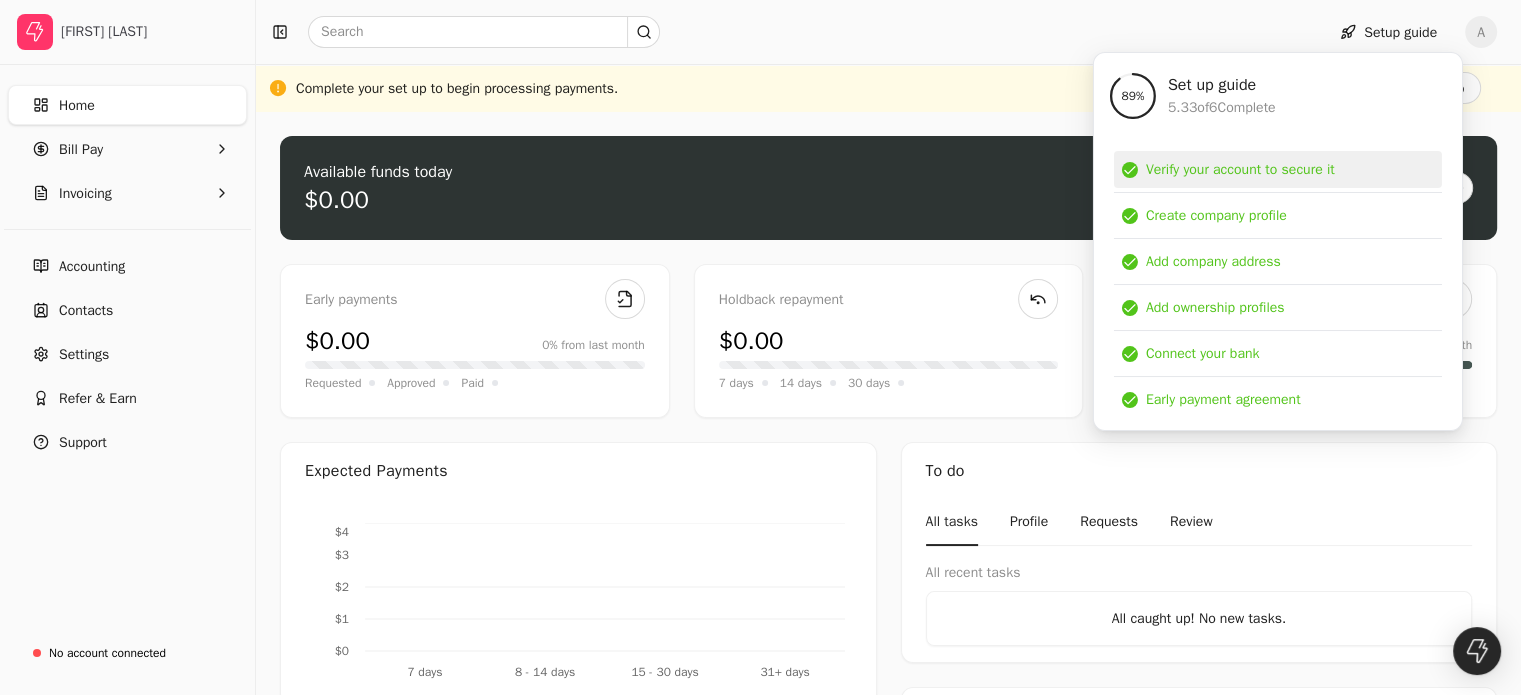 click on "Verify your account to secure it" at bounding box center [1240, 169] 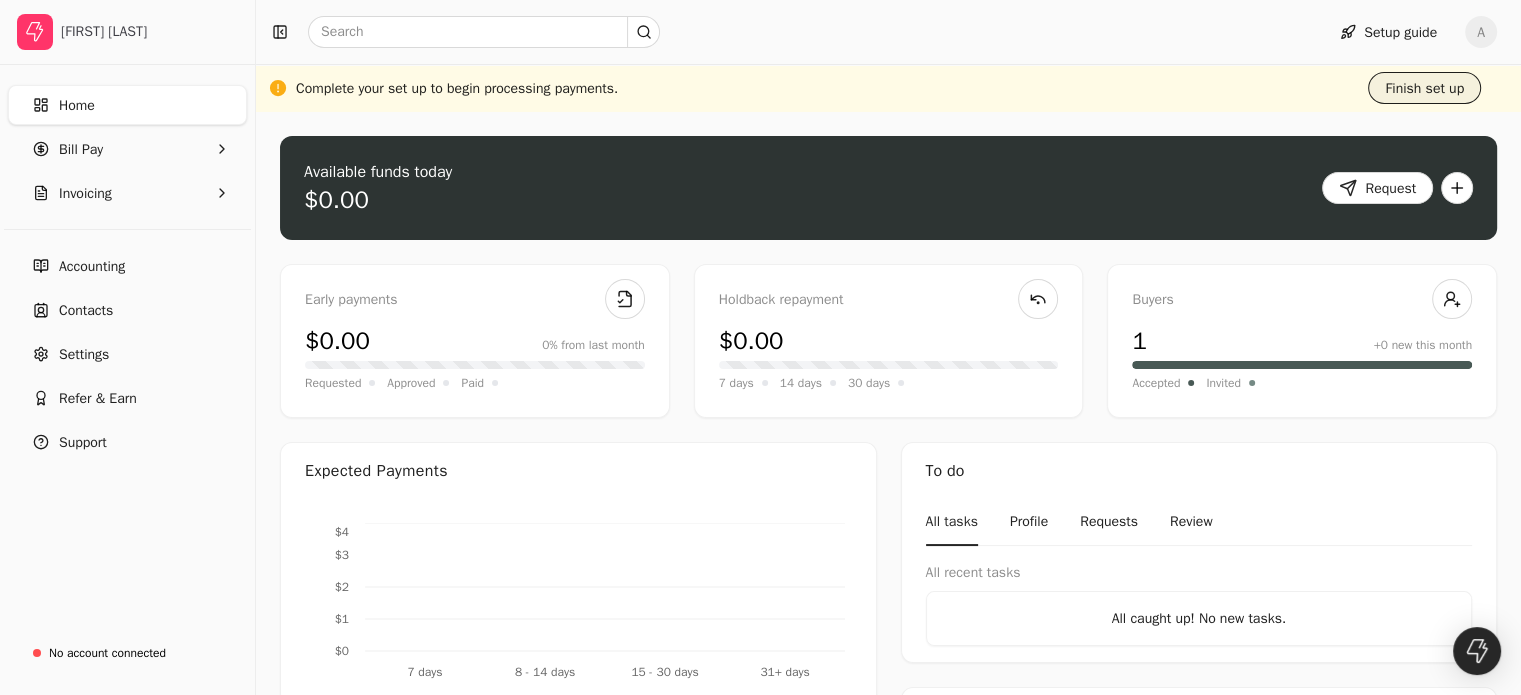 click on "Finish set up" at bounding box center [1424, 88] 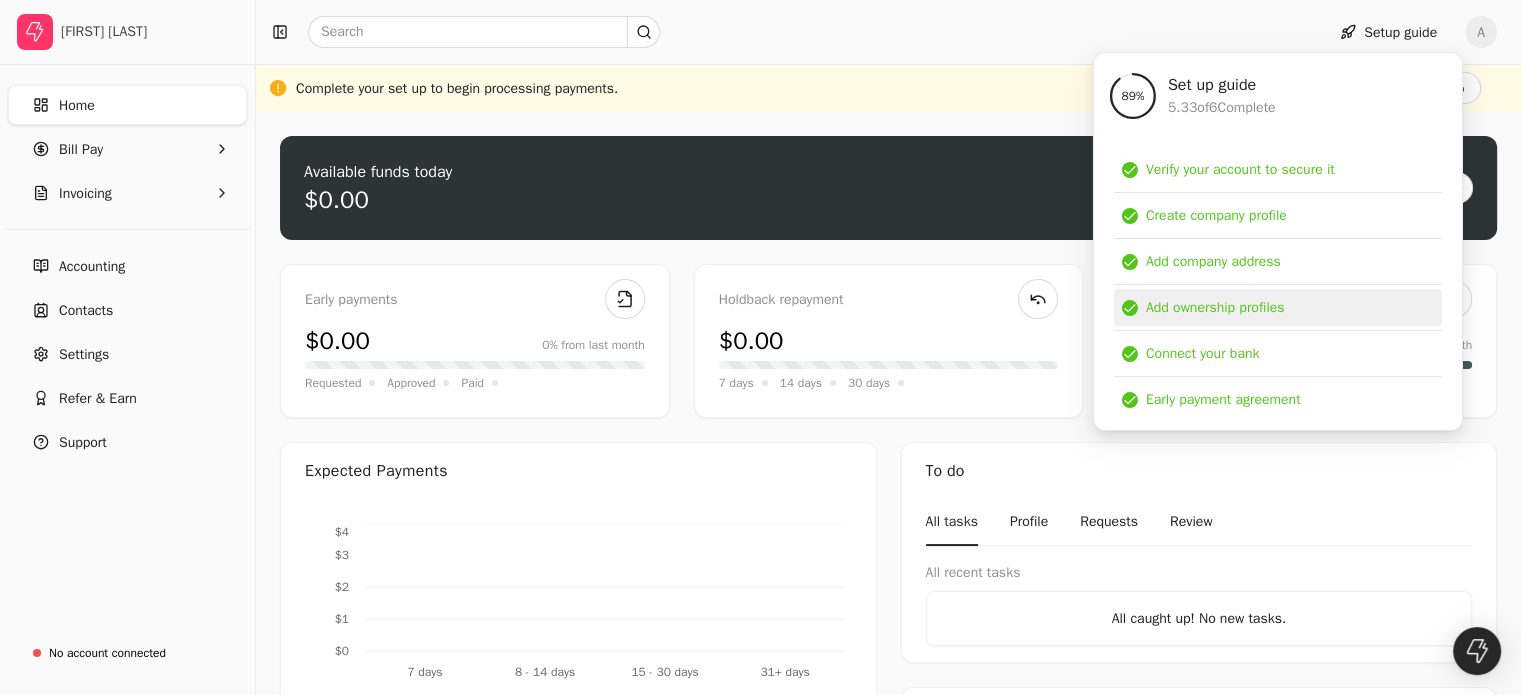 click on "Add ownership profiles" at bounding box center (1215, 307) 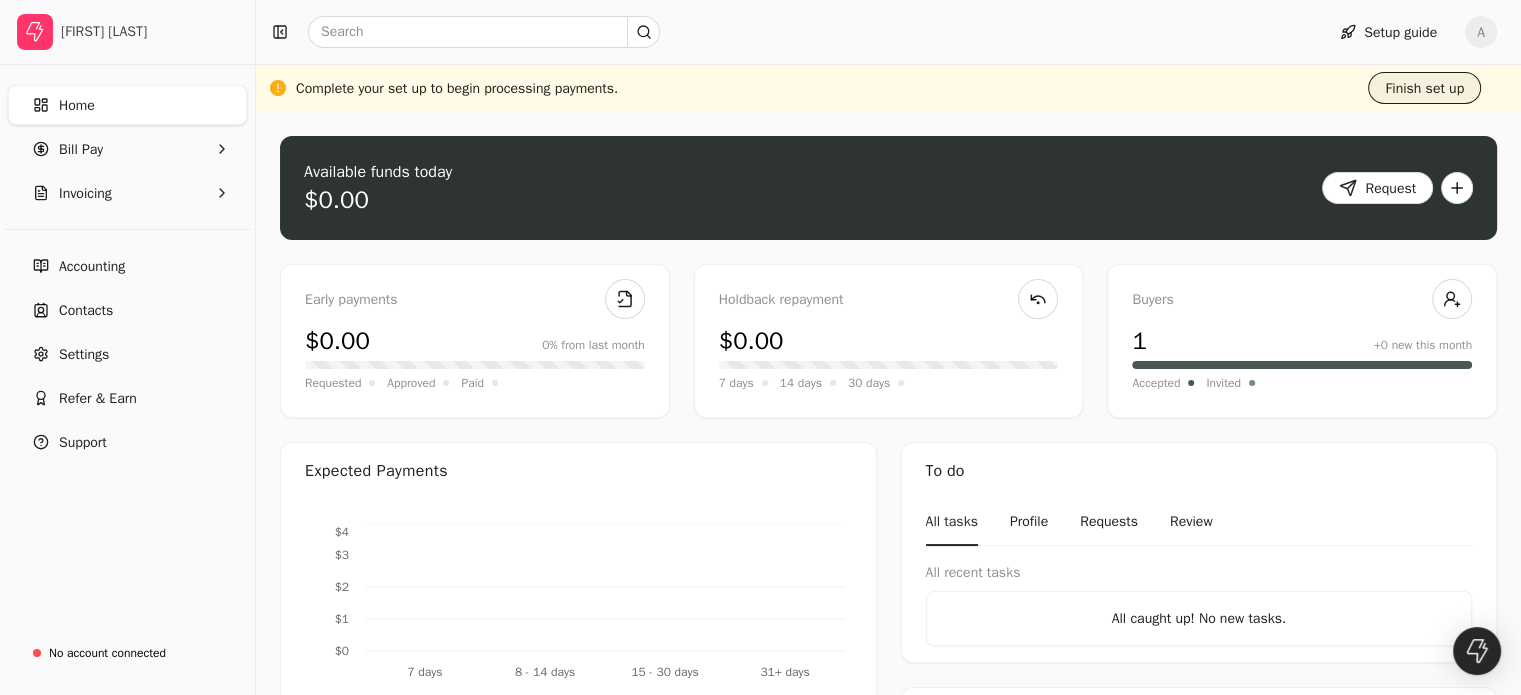click on "Finish set up" at bounding box center (1424, 88) 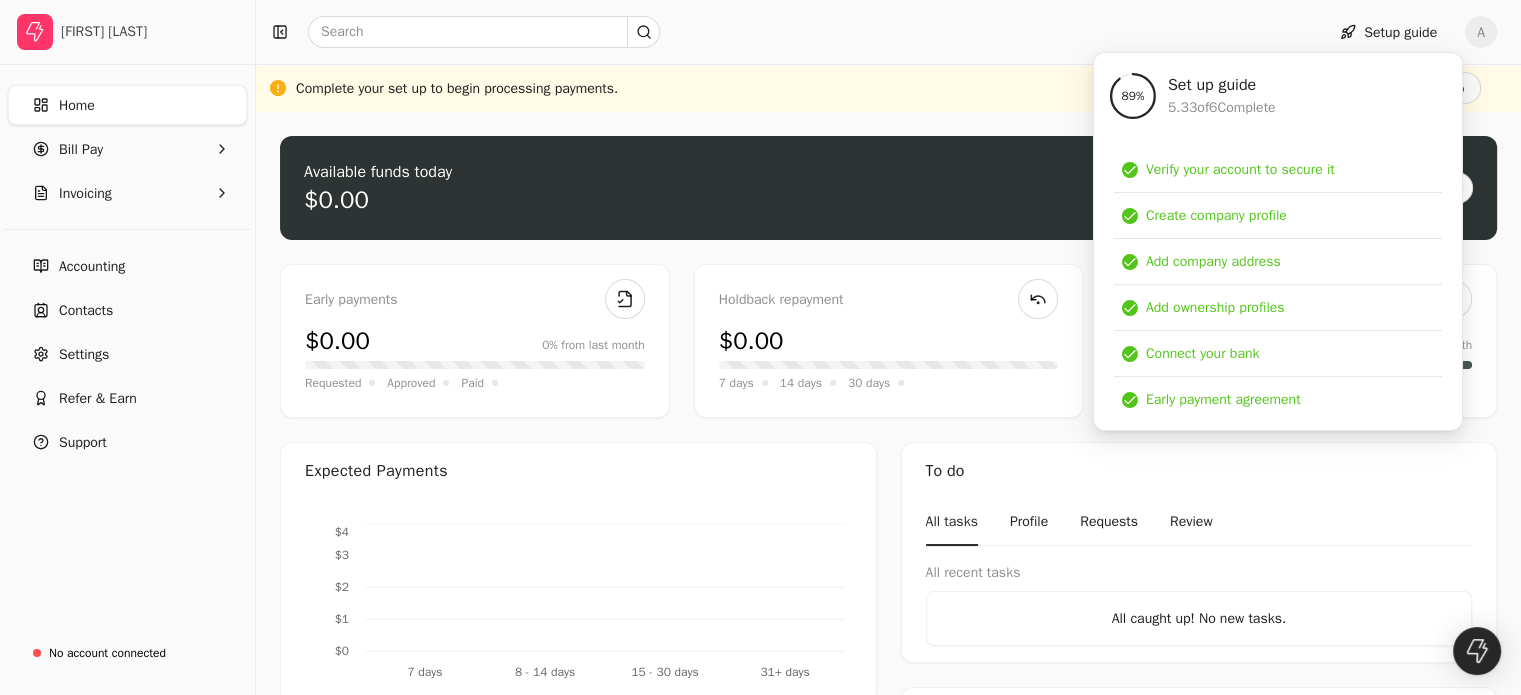 click on "5.33  of  6  Complete" at bounding box center [1222, 107] 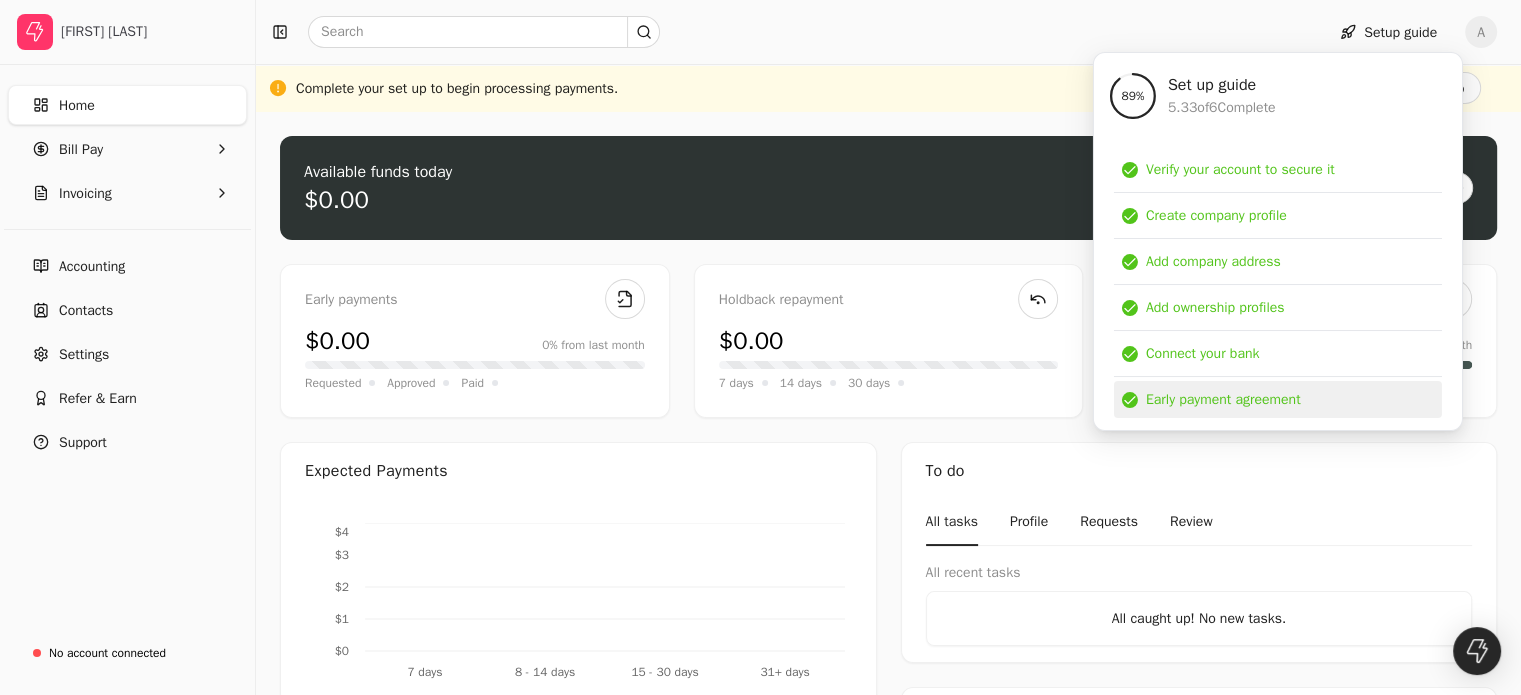 click on "Early payment agreement" at bounding box center [1223, 399] 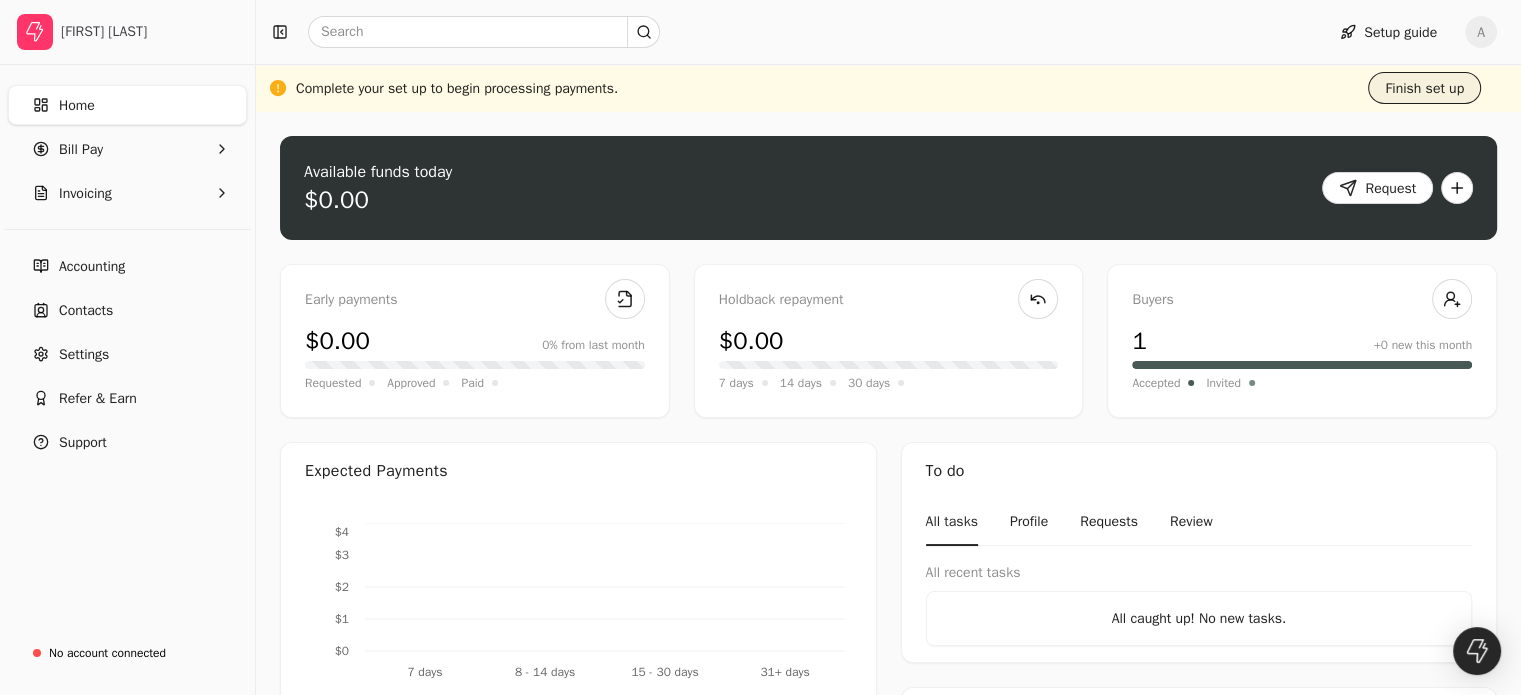 click on "Finish set up" at bounding box center [1424, 88] 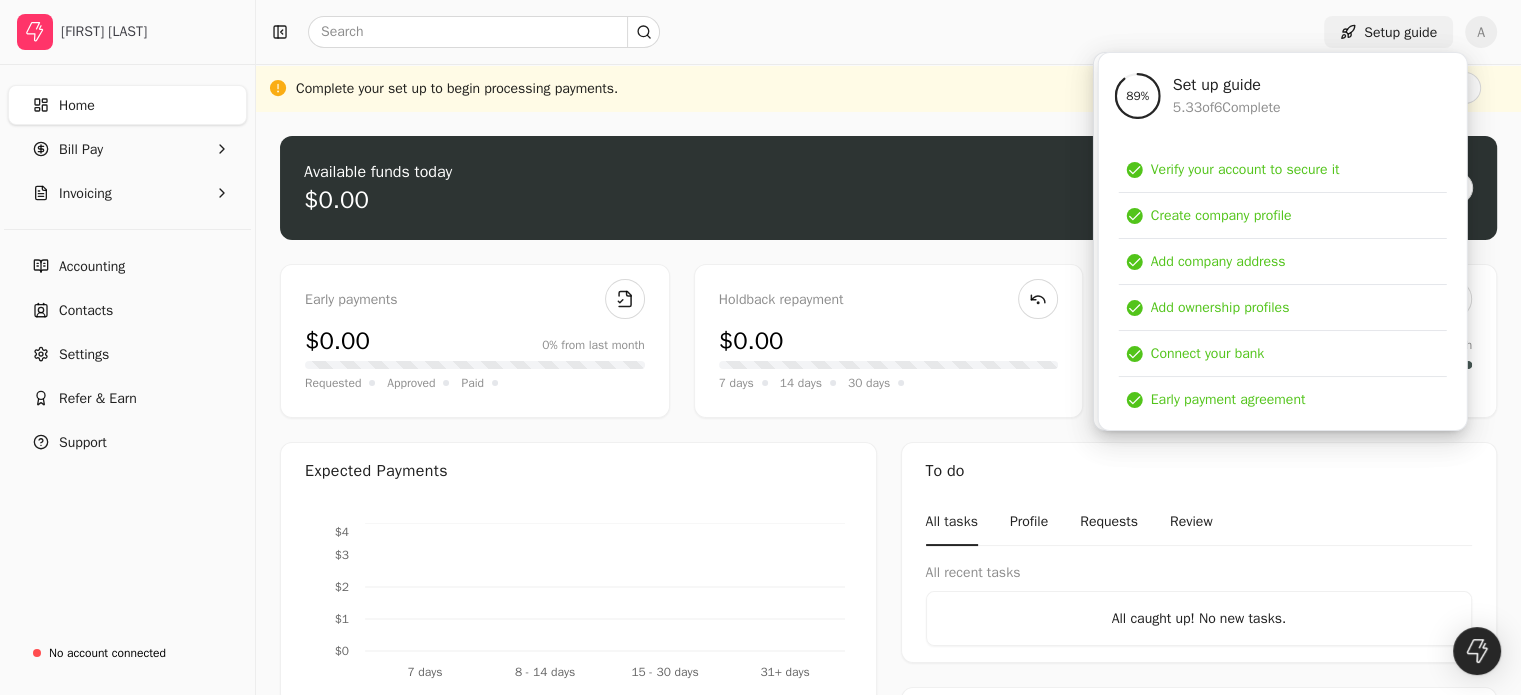 click on "Setup guide" at bounding box center [1388, 32] 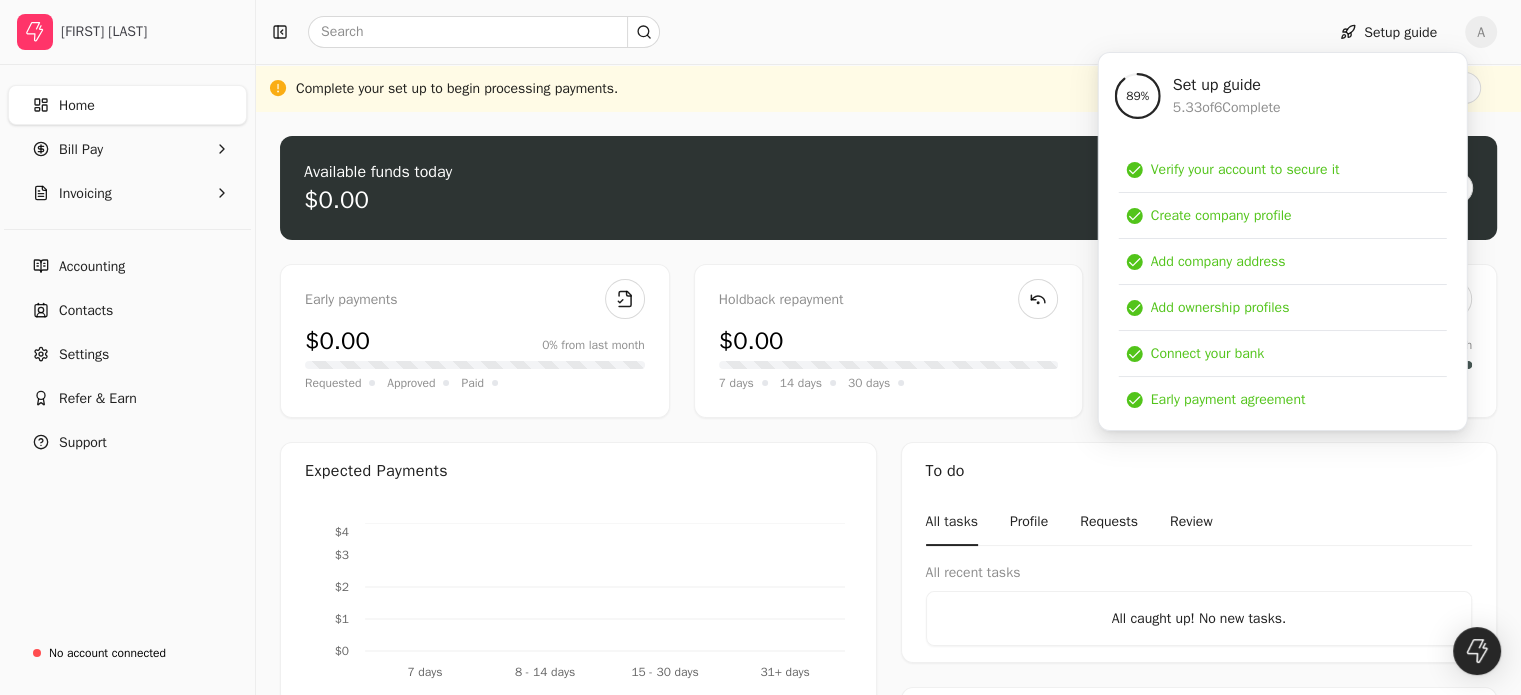 click on "Set up guide" at bounding box center [1227, 85] 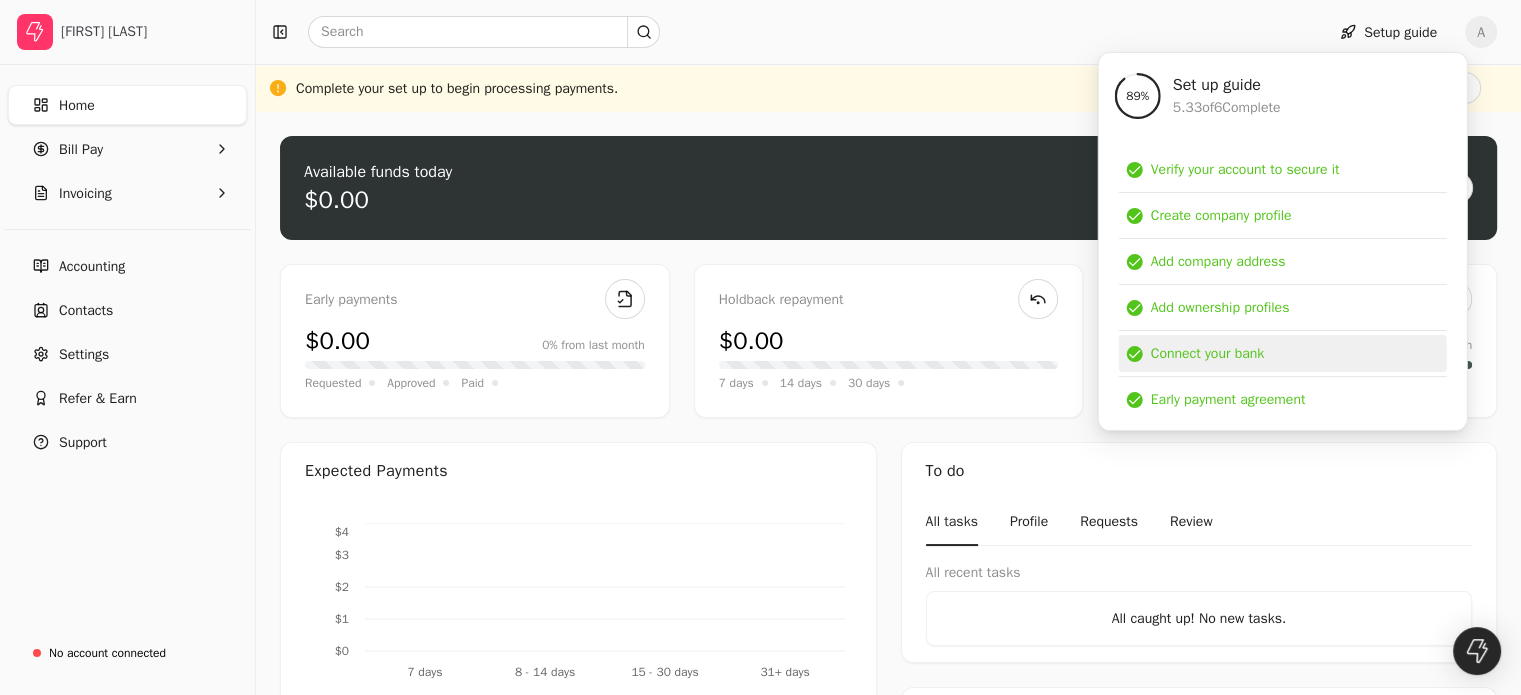click on "Connect your bank" at bounding box center [1208, 353] 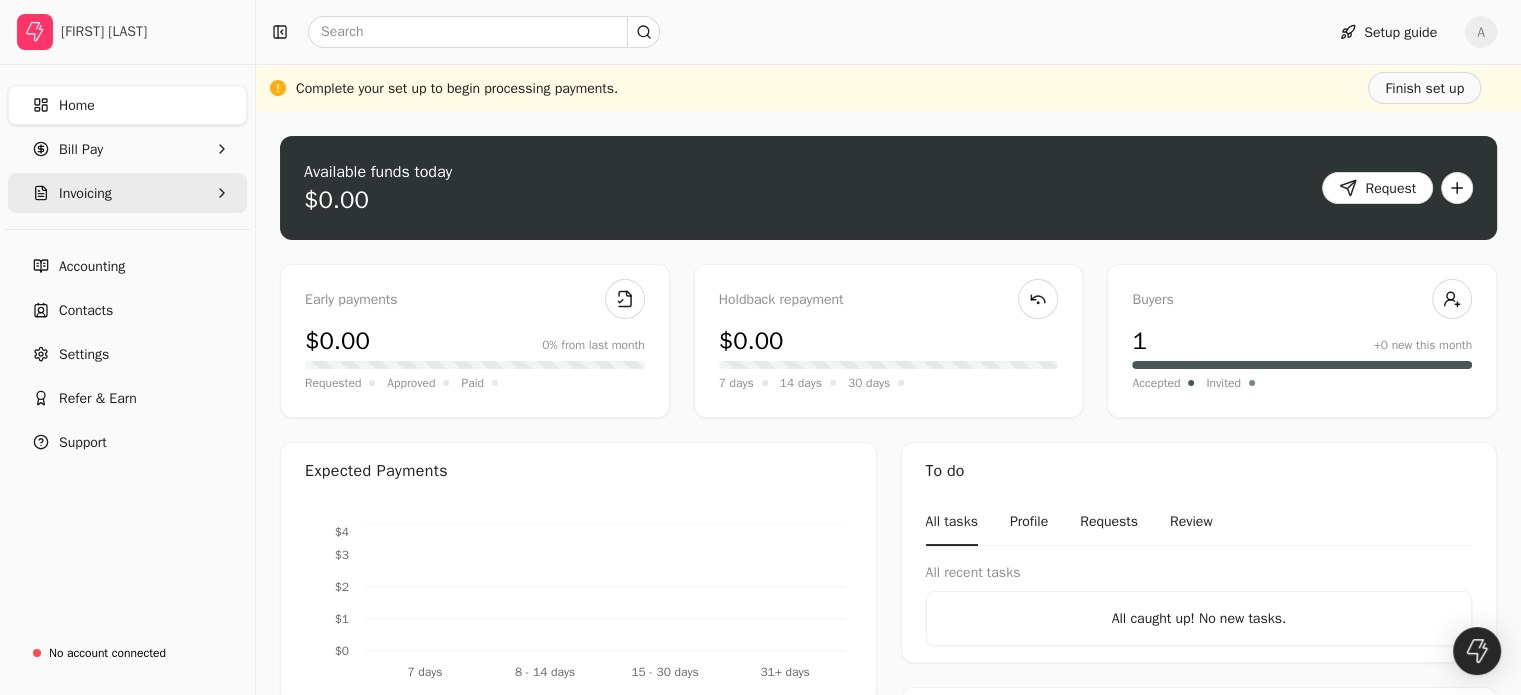 click on "Invoicing" at bounding box center (127, 193) 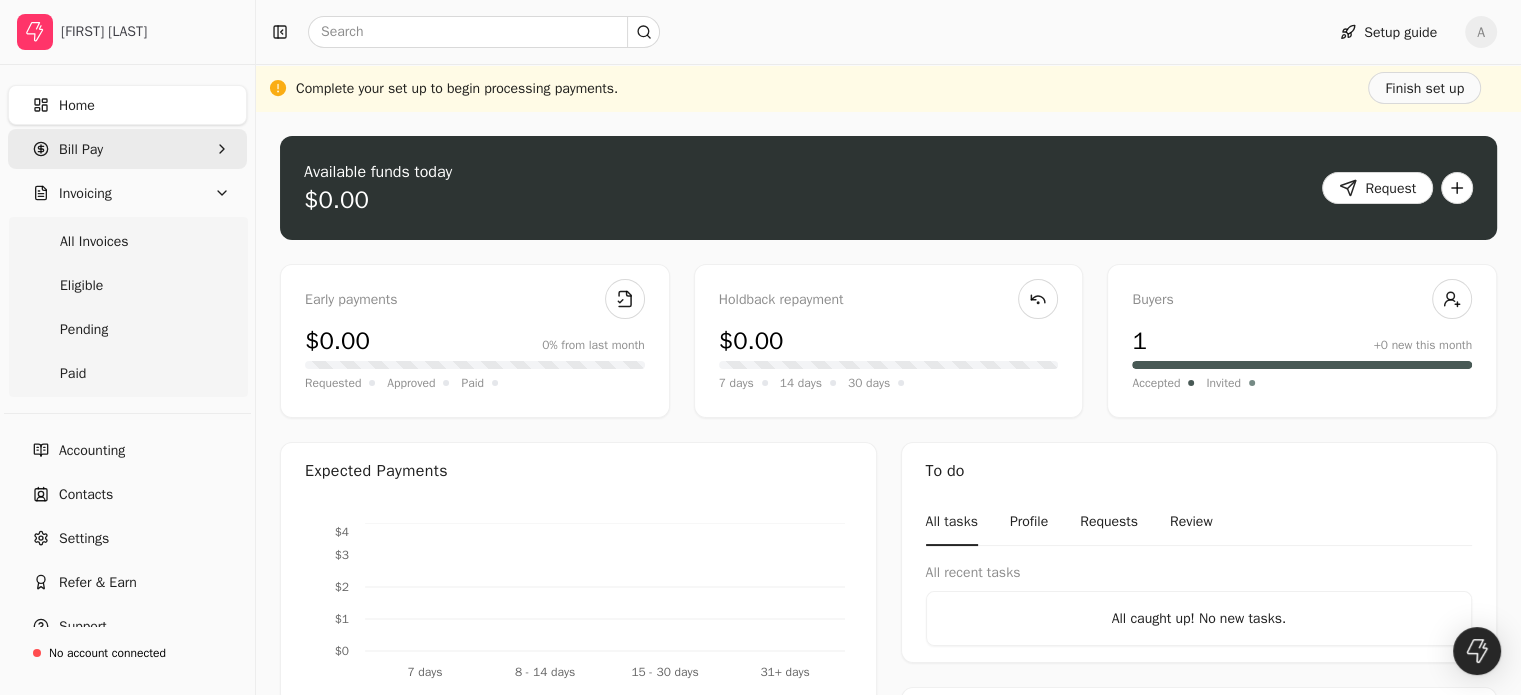 click on "Bill Pay" at bounding box center (127, 149) 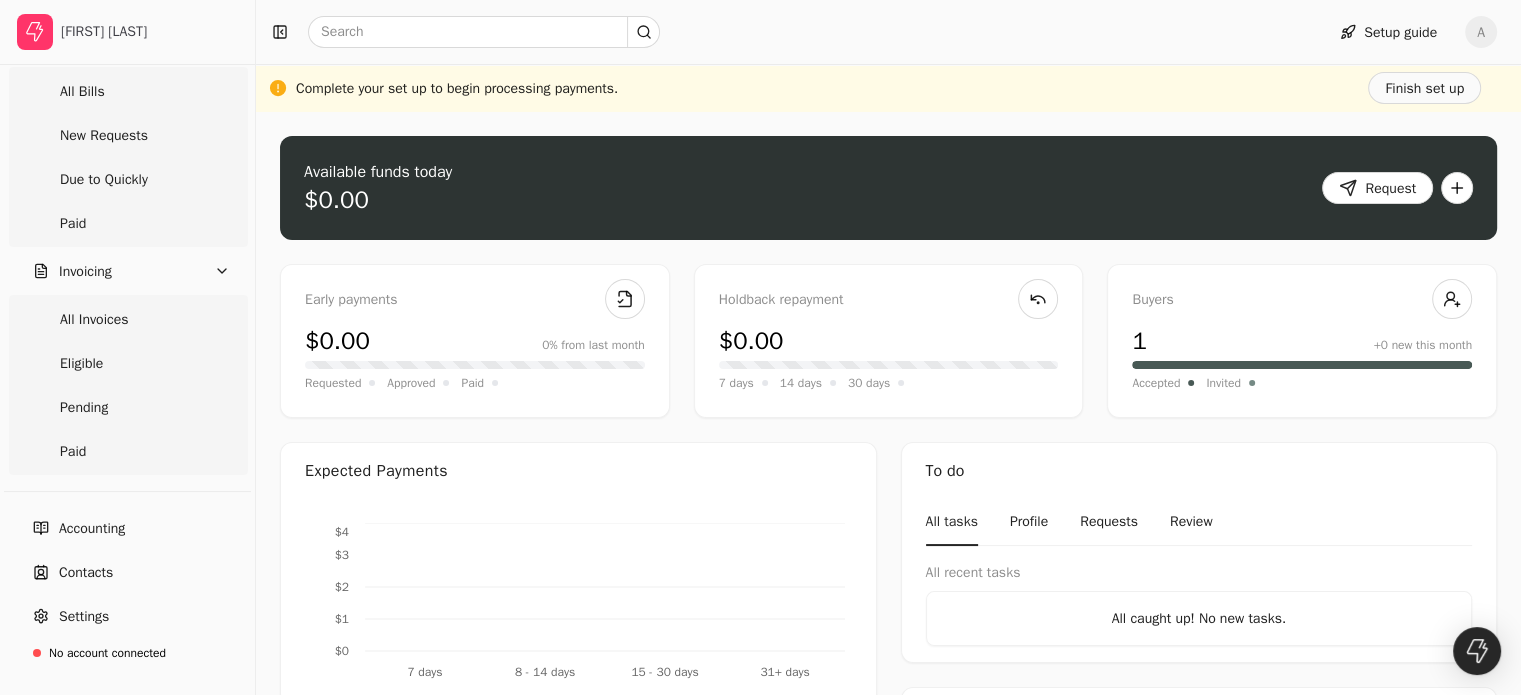 scroll, scrollTop: 113, scrollLeft: 0, axis: vertical 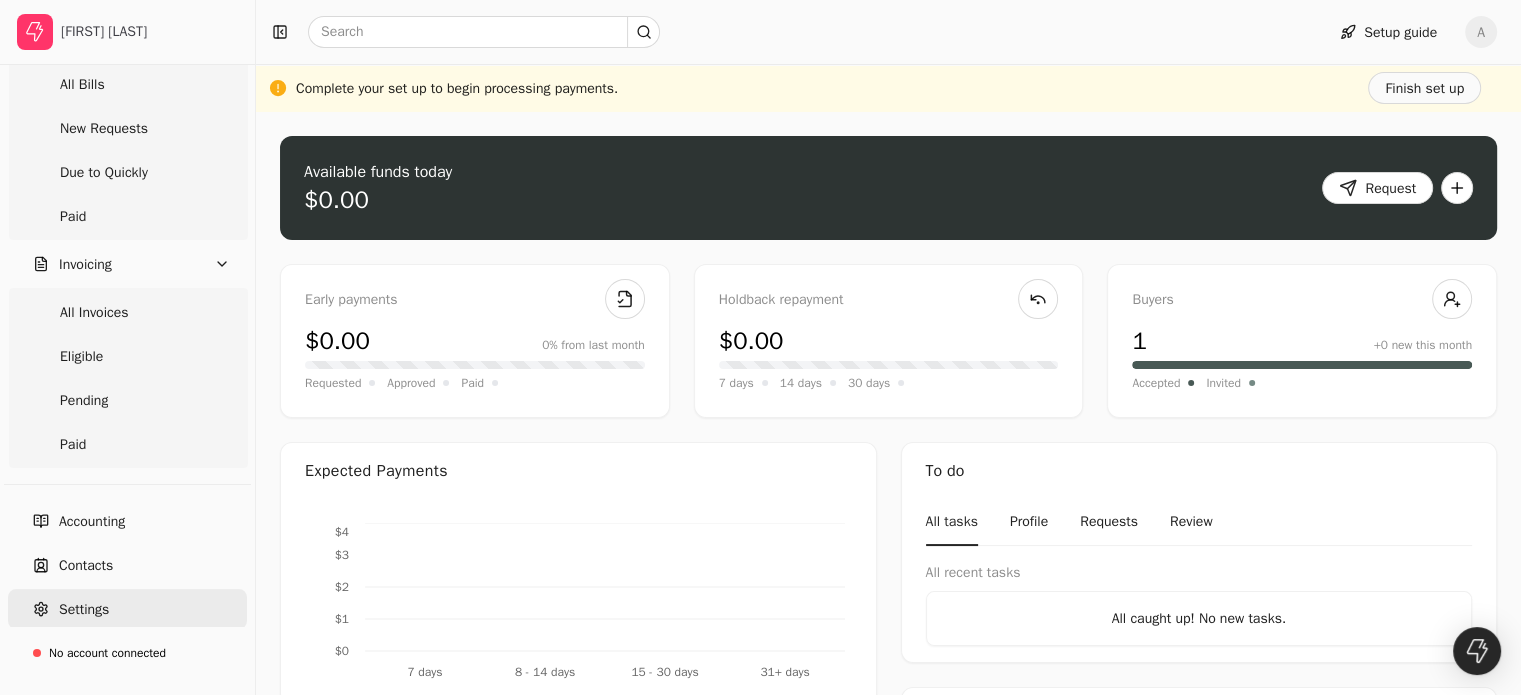 click on "Settings" at bounding box center [127, 609] 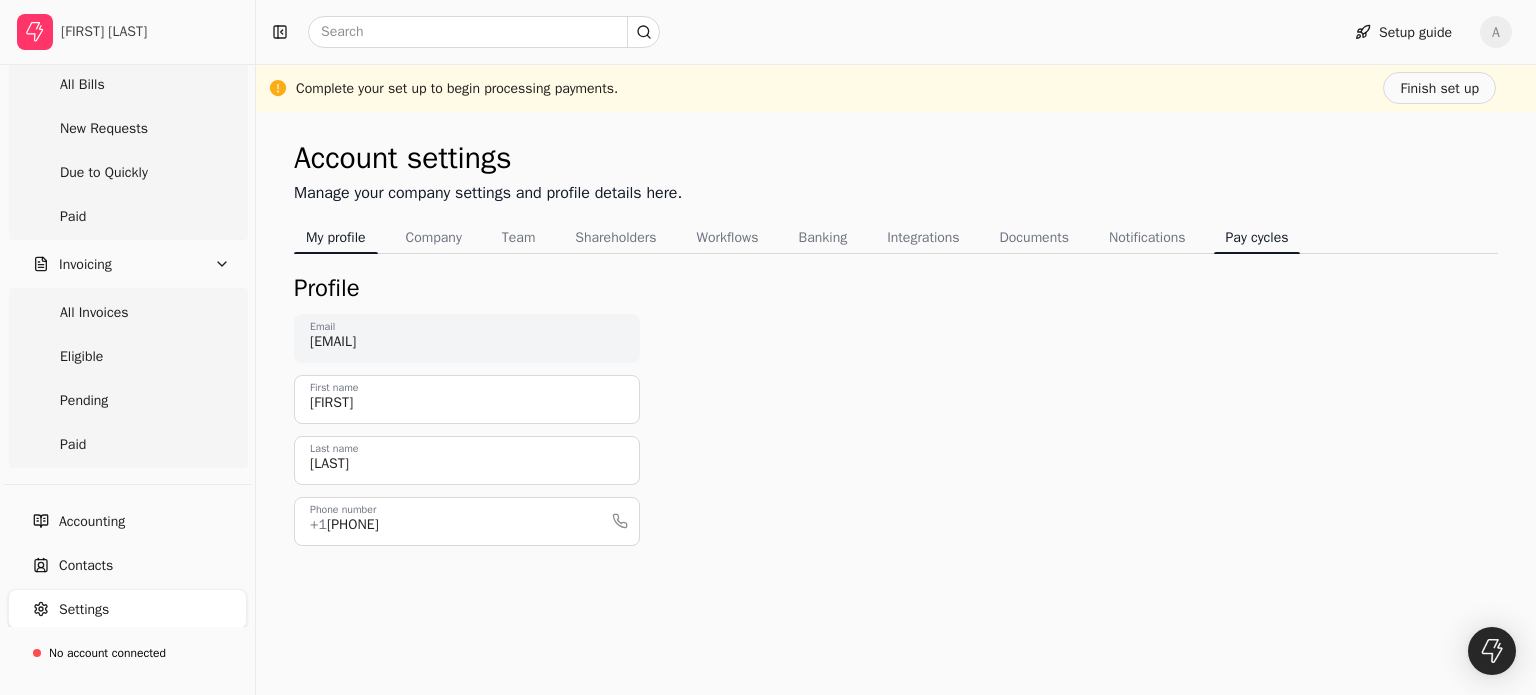 click on "Pay cycles" at bounding box center (1257, 237) 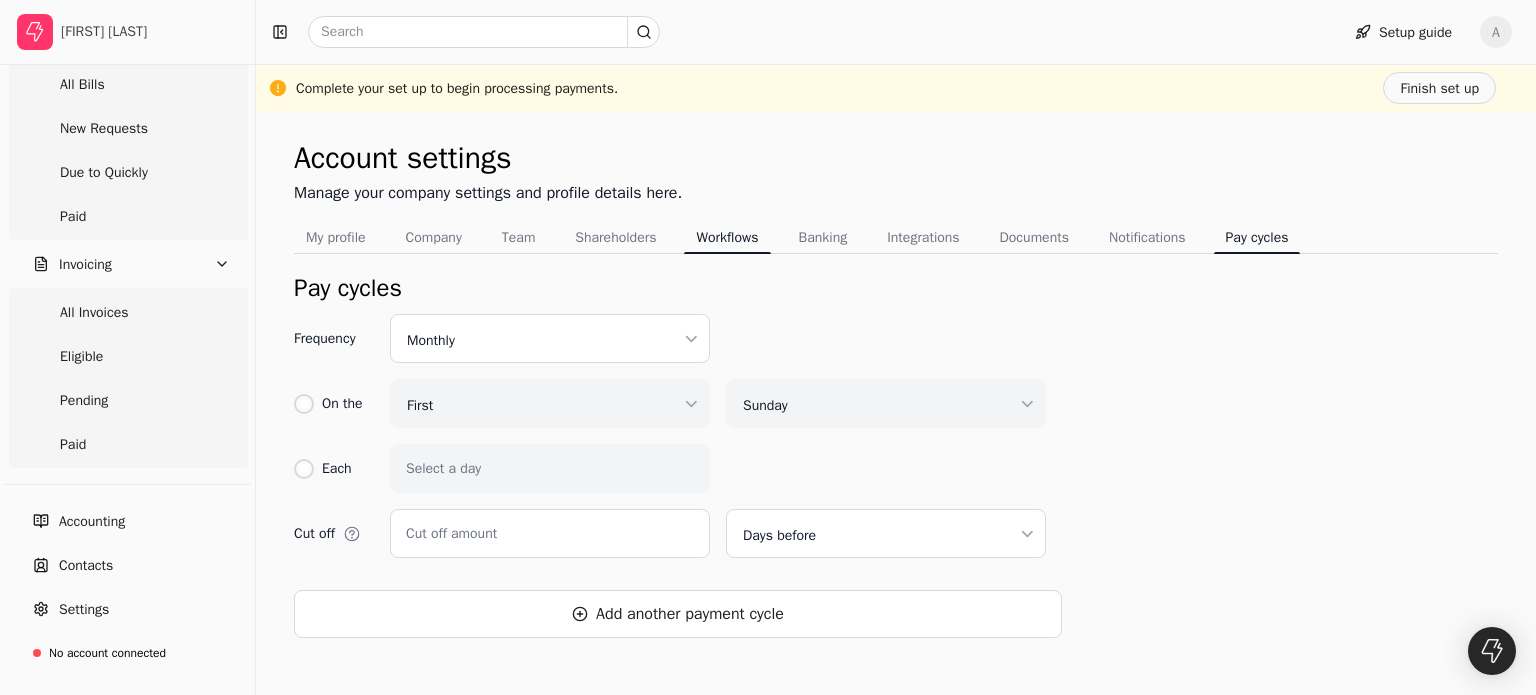 click on "Workflows" at bounding box center [727, 237] 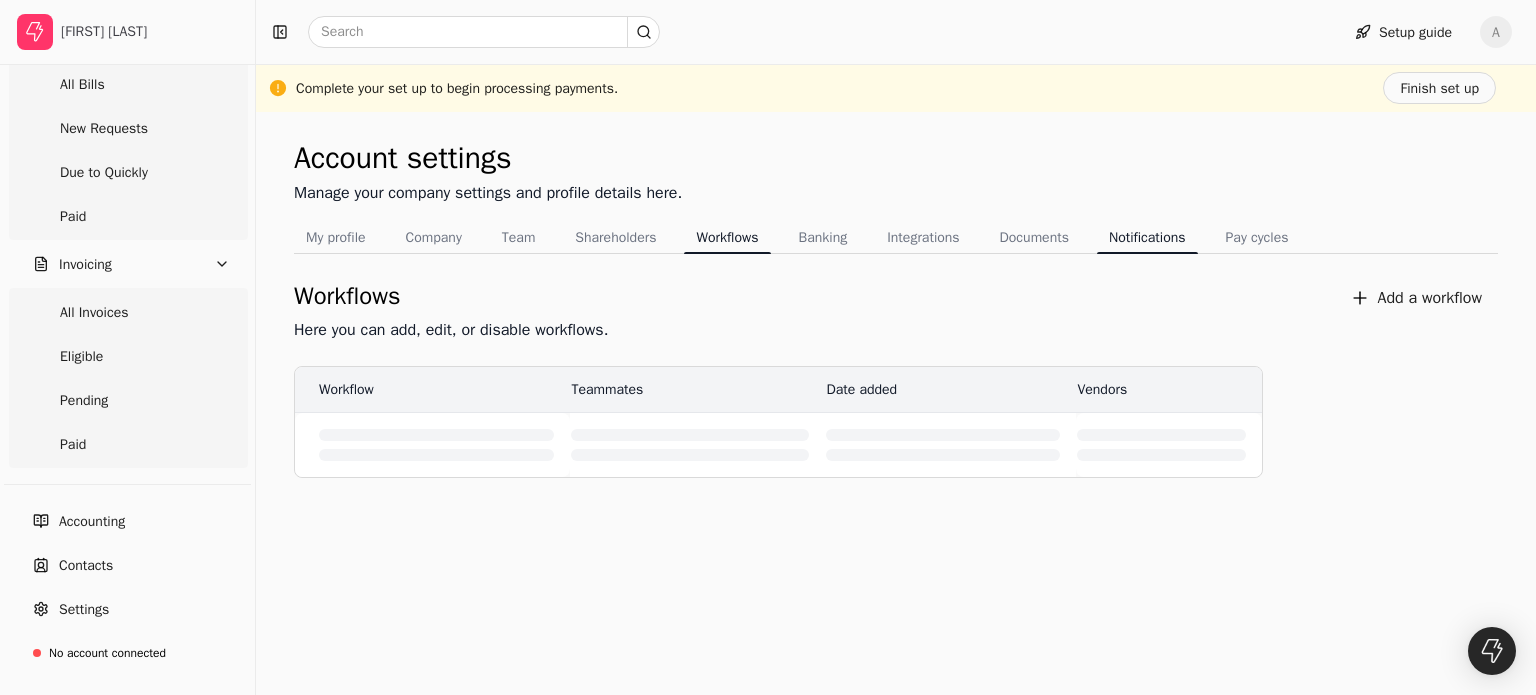 click on "Notifications" at bounding box center [1147, 237] 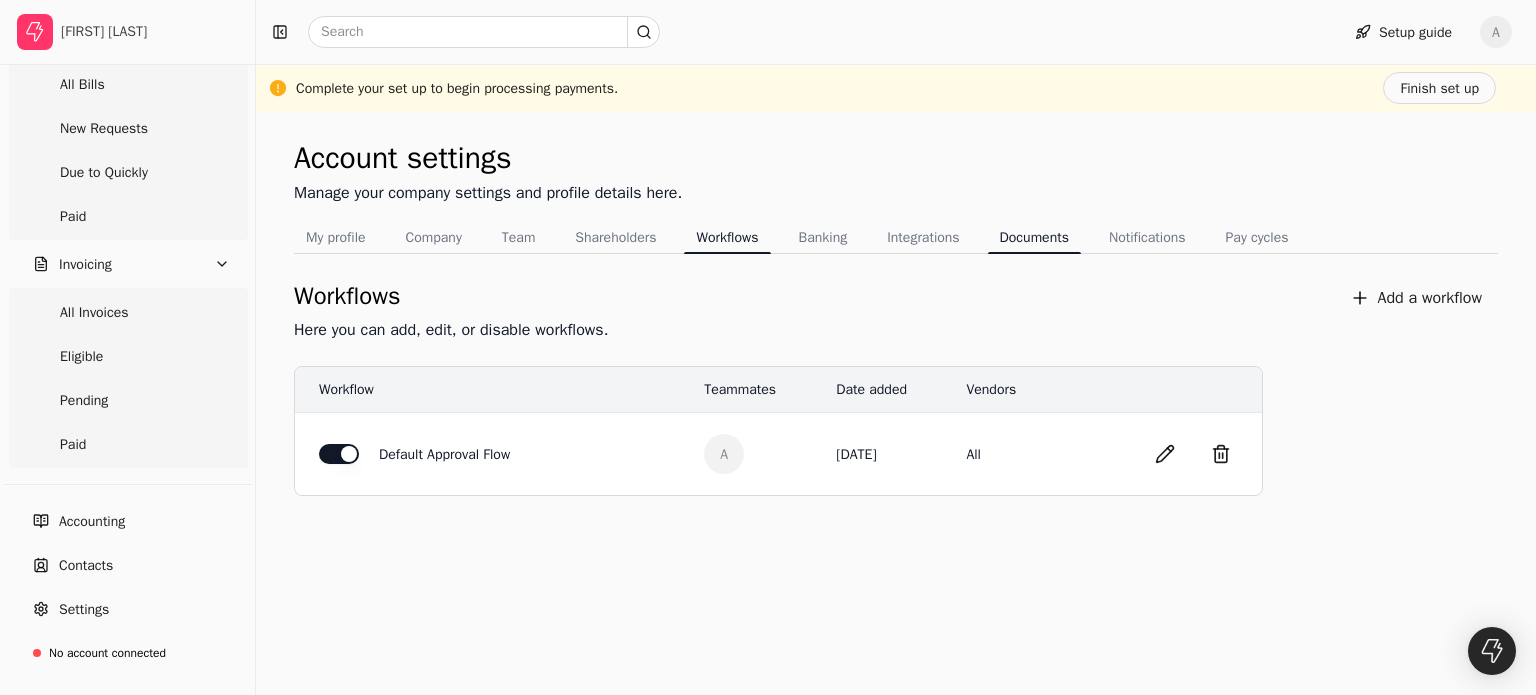 click on "Documents" at bounding box center (1034, 237) 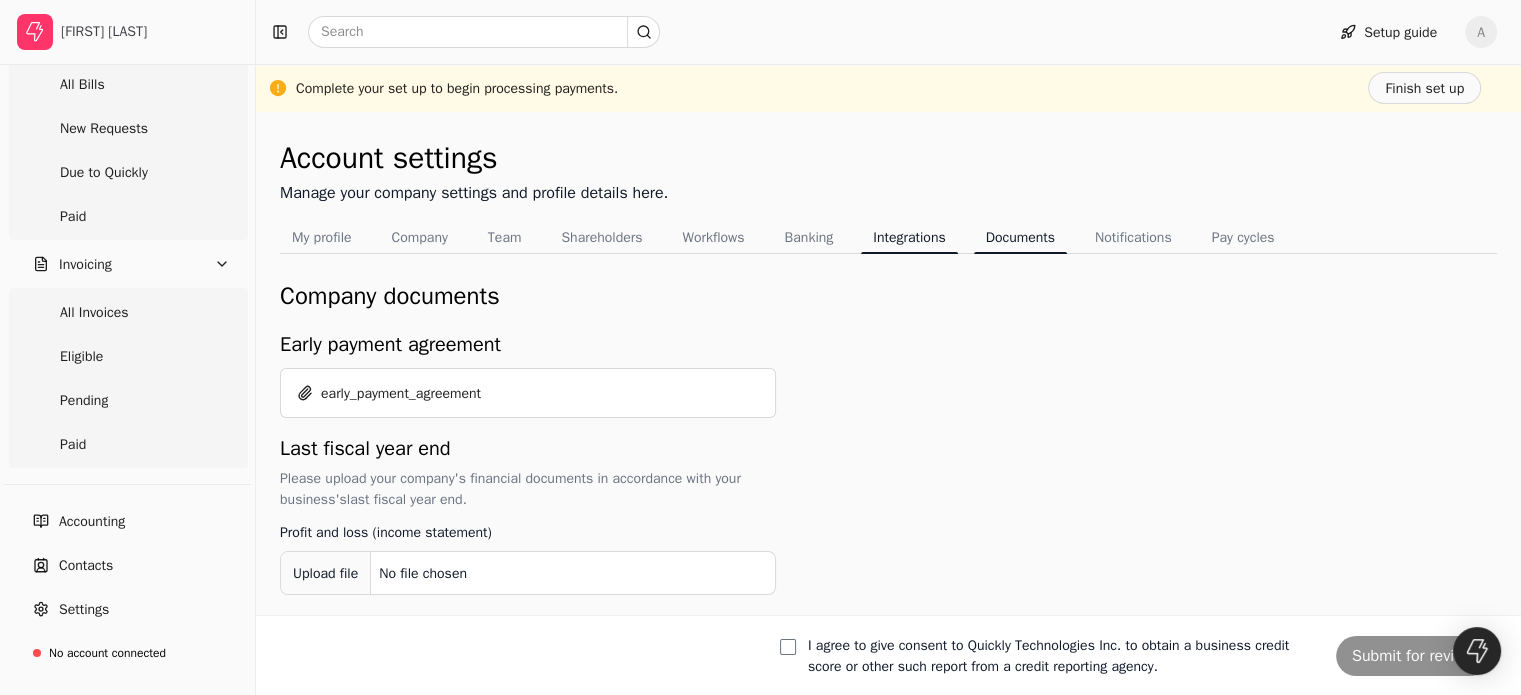 click on "Integrations" at bounding box center (909, 237) 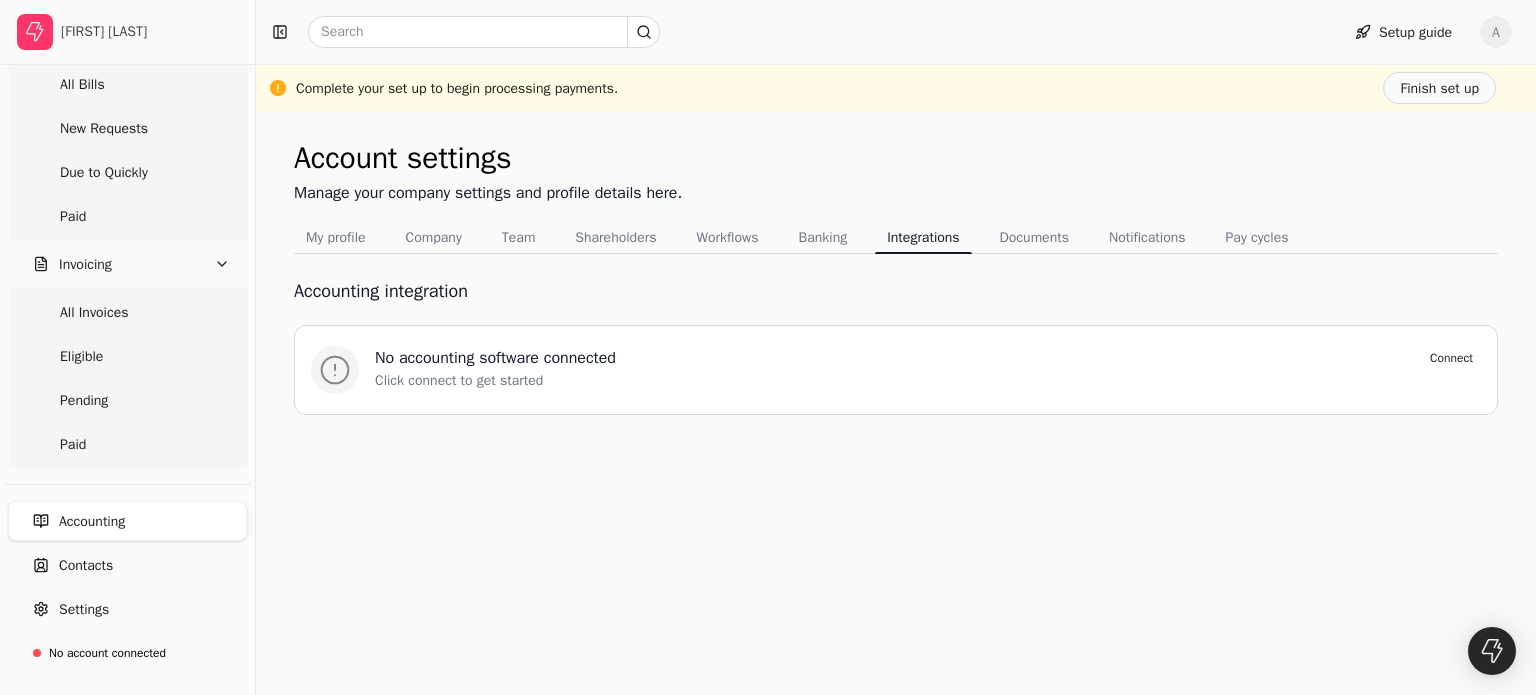 click on "No accounting software connected Connect" at bounding box center [928, 358] 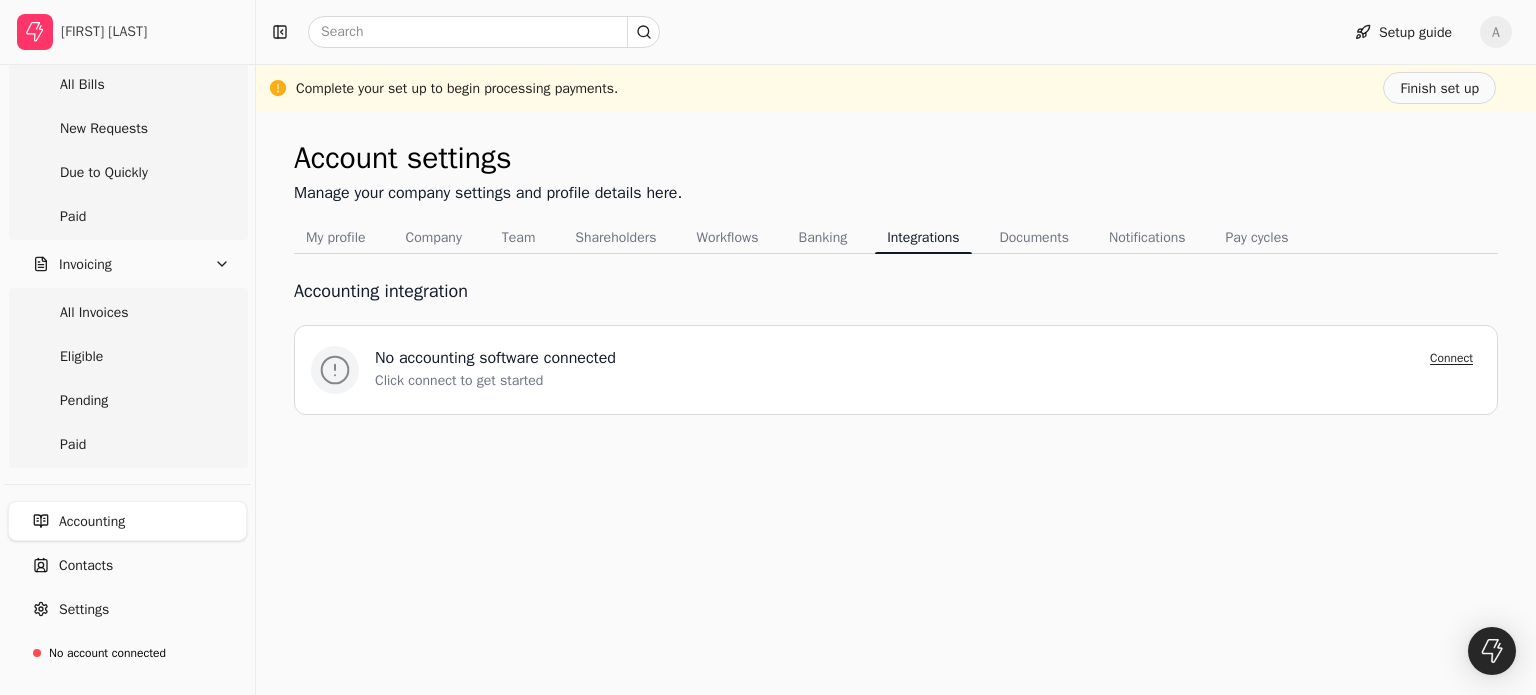 click on "Connect" at bounding box center [1451, 358] 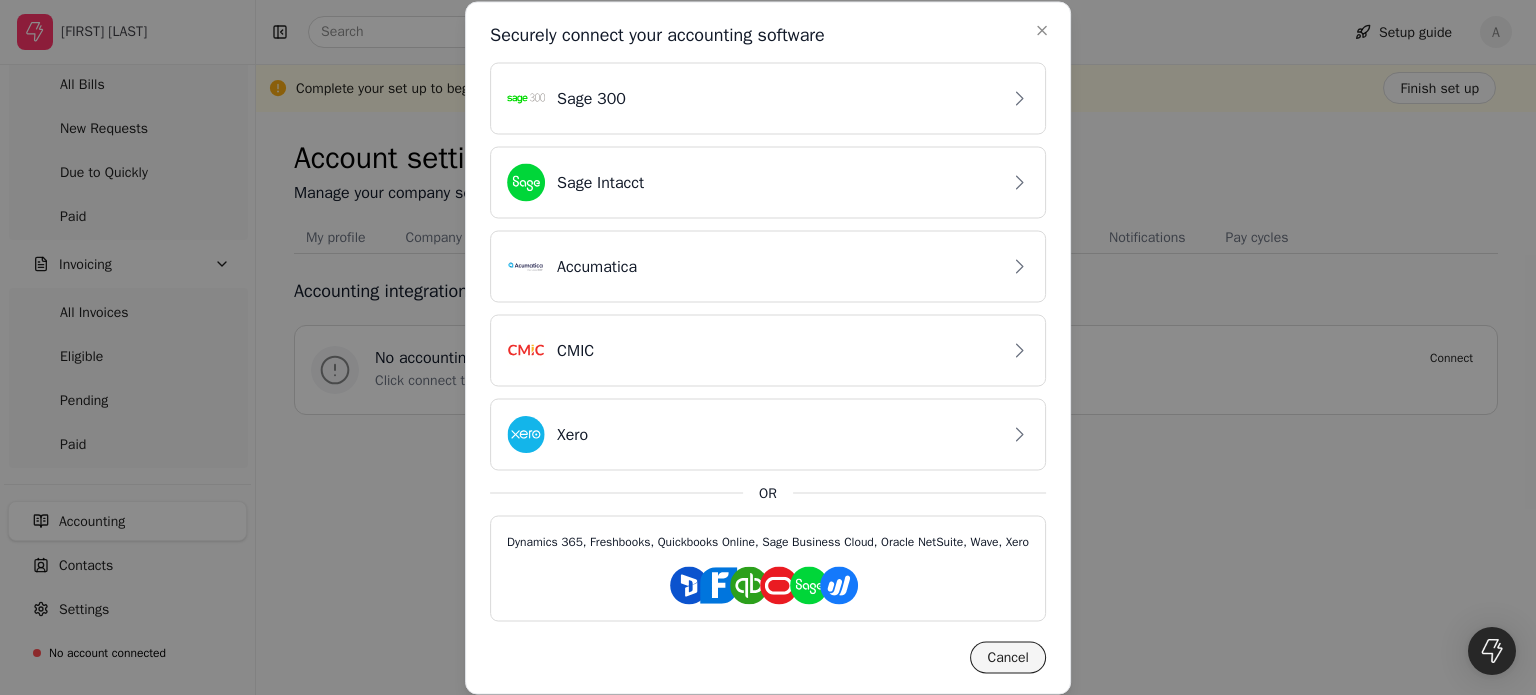 click on "Cancel" at bounding box center (1008, 657) 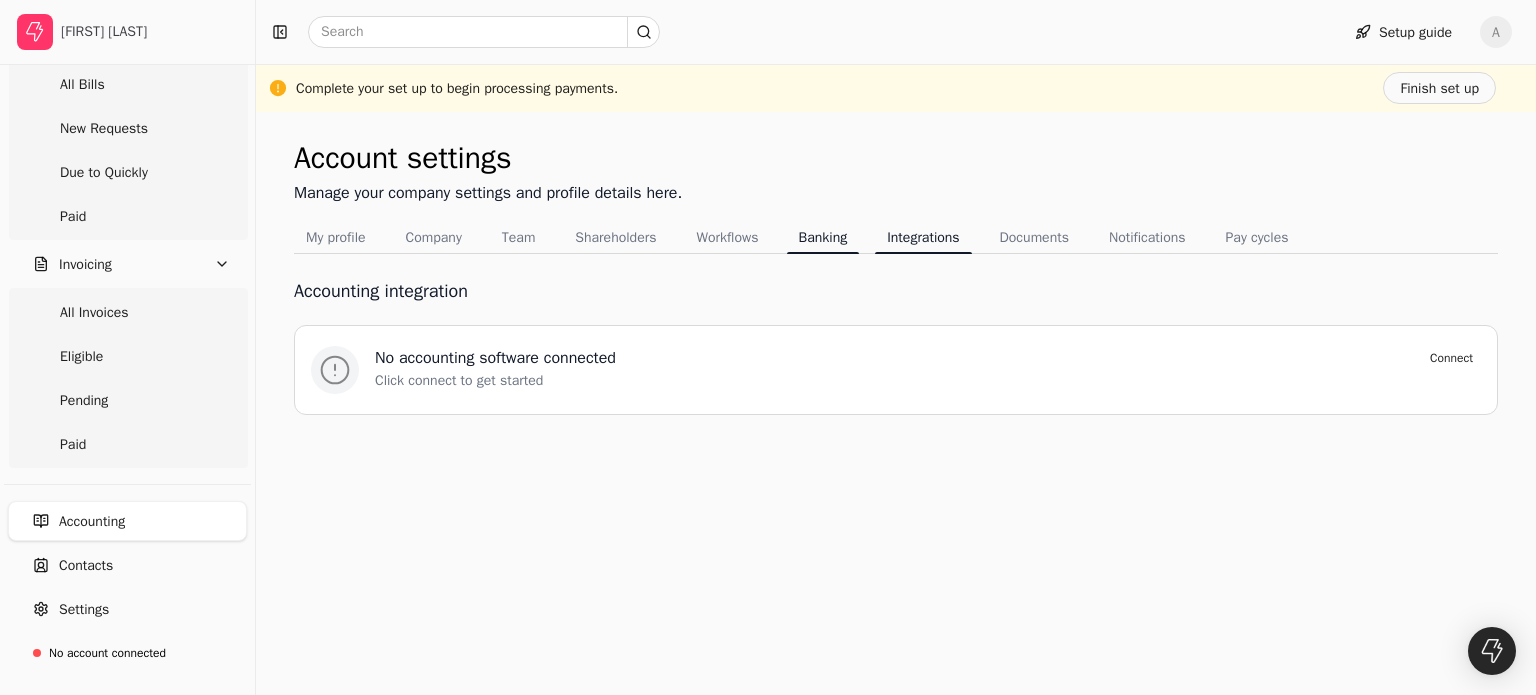 click on "Banking" at bounding box center [823, 237] 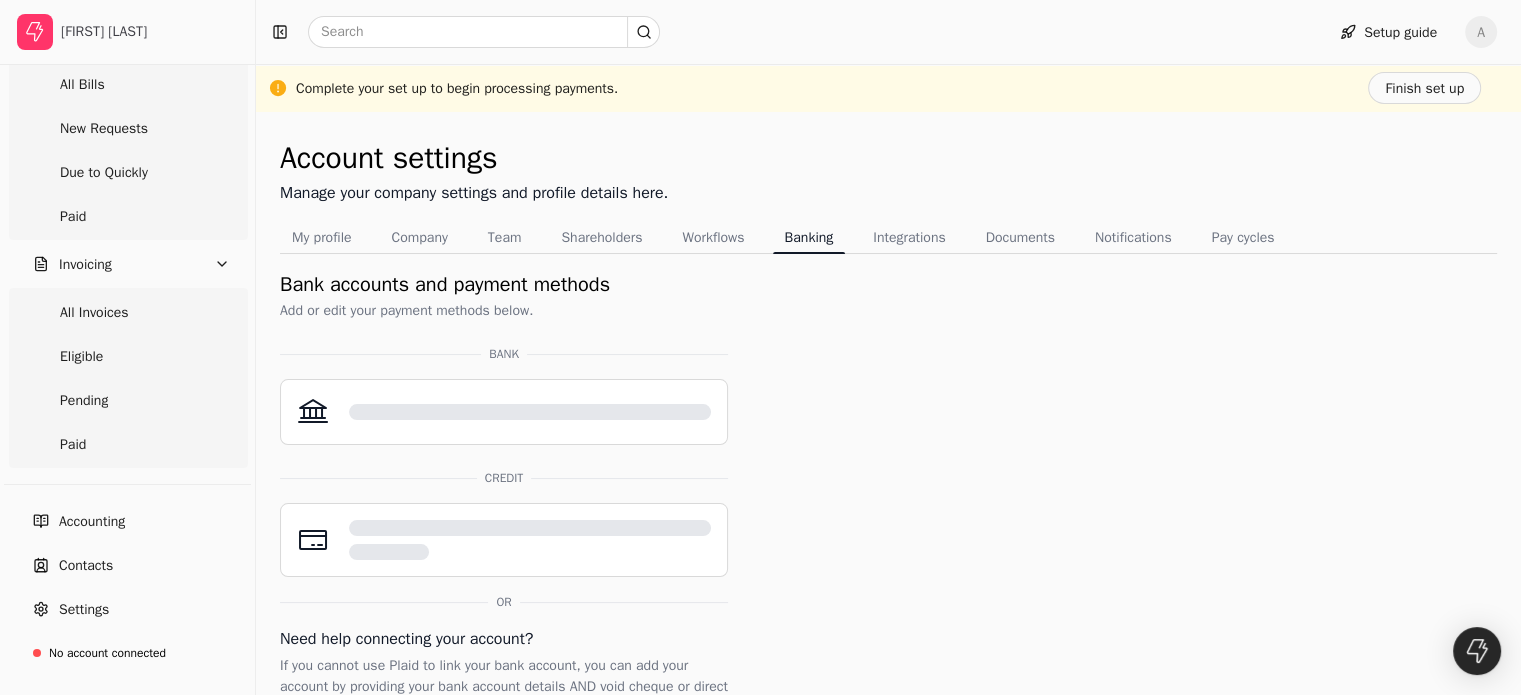 scroll, scrollTop: 127, scrollLeft: 0, axis: vertical 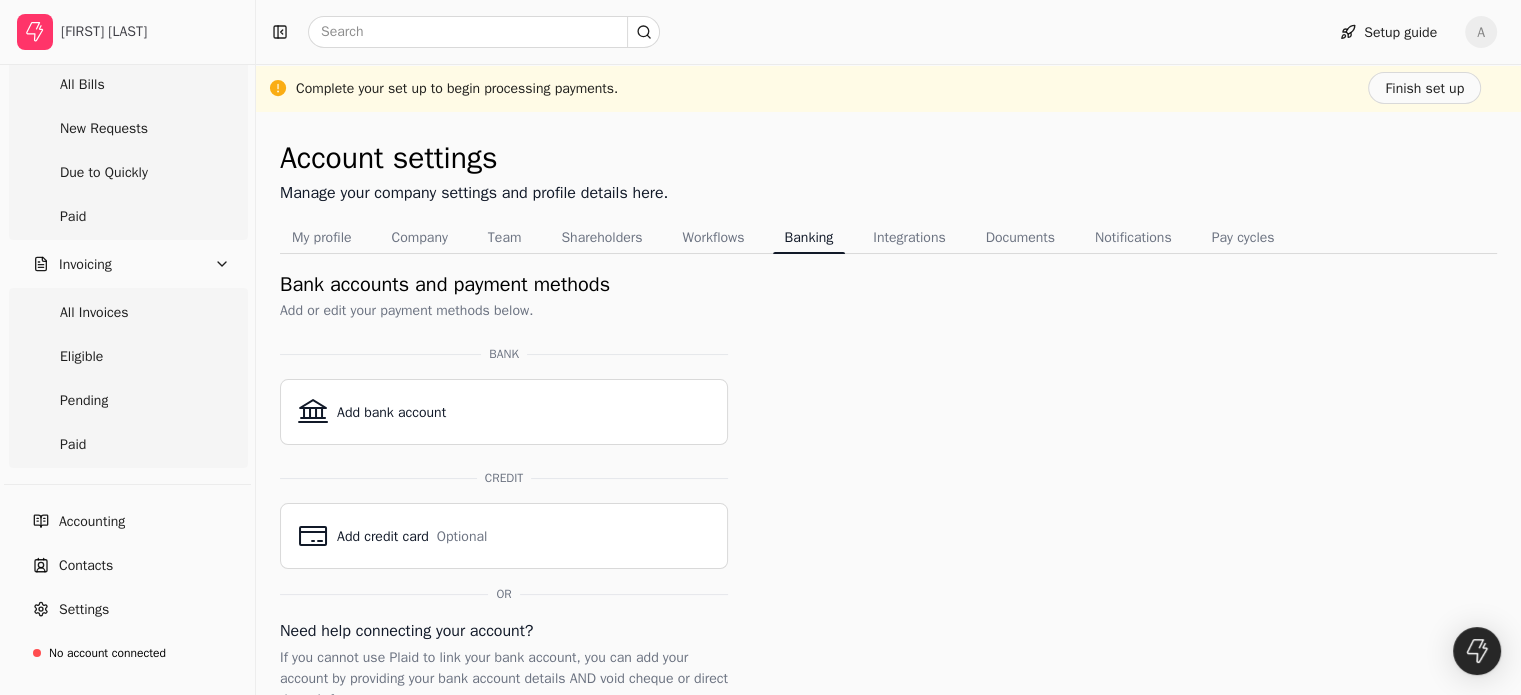click on "Account settings Manage your company settings and profile details here. My profile Company Team Shareholders Workflows Banking Integrations Documents Notifications Pay cycles Bank accounts and payment methods Add or edit your payment methods below. BANK Add bank account CREDIT Add credit card Optional OR Need help connecting your account? If you cannot use Plaid to link your bank account, you can add your account by providing your bank account details AND void cheque or direct deposit form The Toronto-Dominion Bank Account ending in [ACCOUNT_SUFFIX] Delete Change The Toronto-Dominion Bank Account ending in [ACCOUNT_SUFFIX] Delete Change Set as default The Toronto-Dominion Bank Account ending in [ACCOUNT_SUFFIX] Delete Change Set as default Upload void cheque" at bounding box center (888, 630) 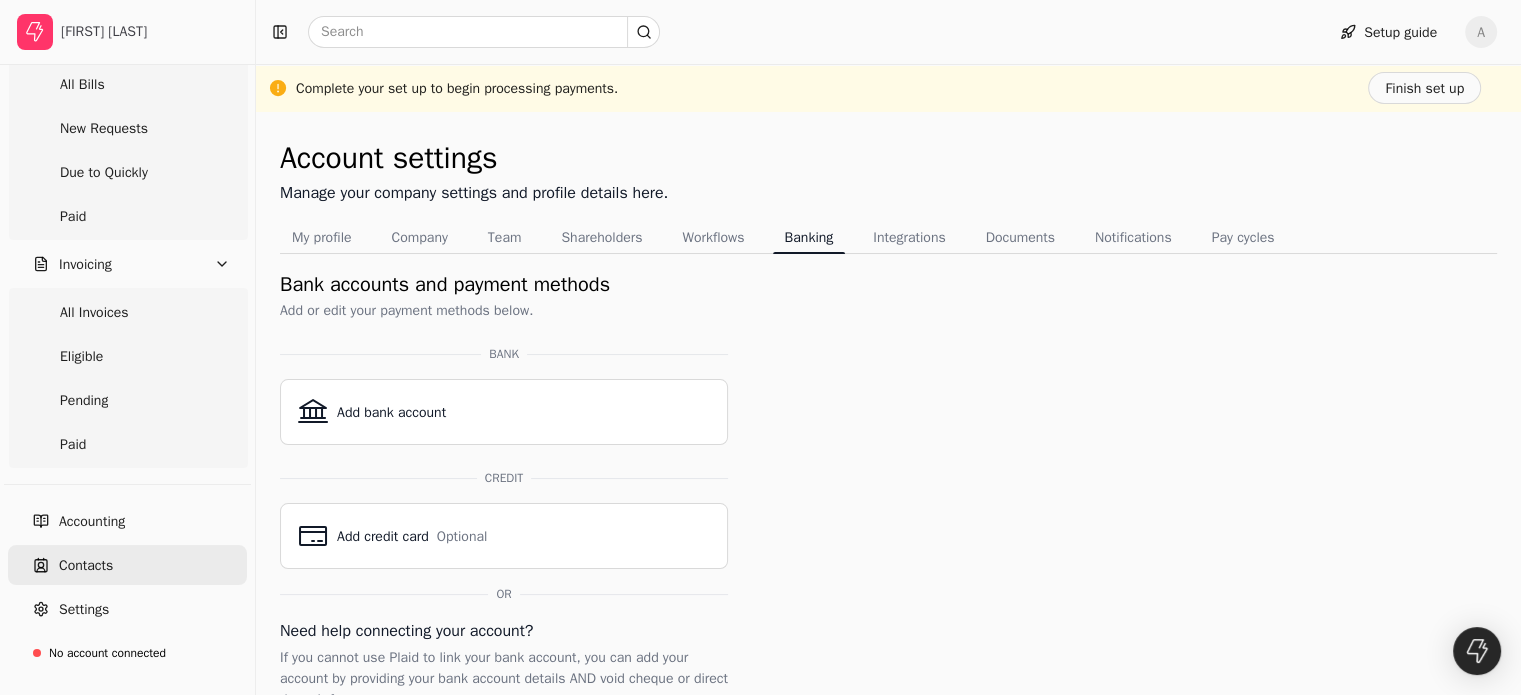 click on "Contacts" at bounding box center [127, 565] 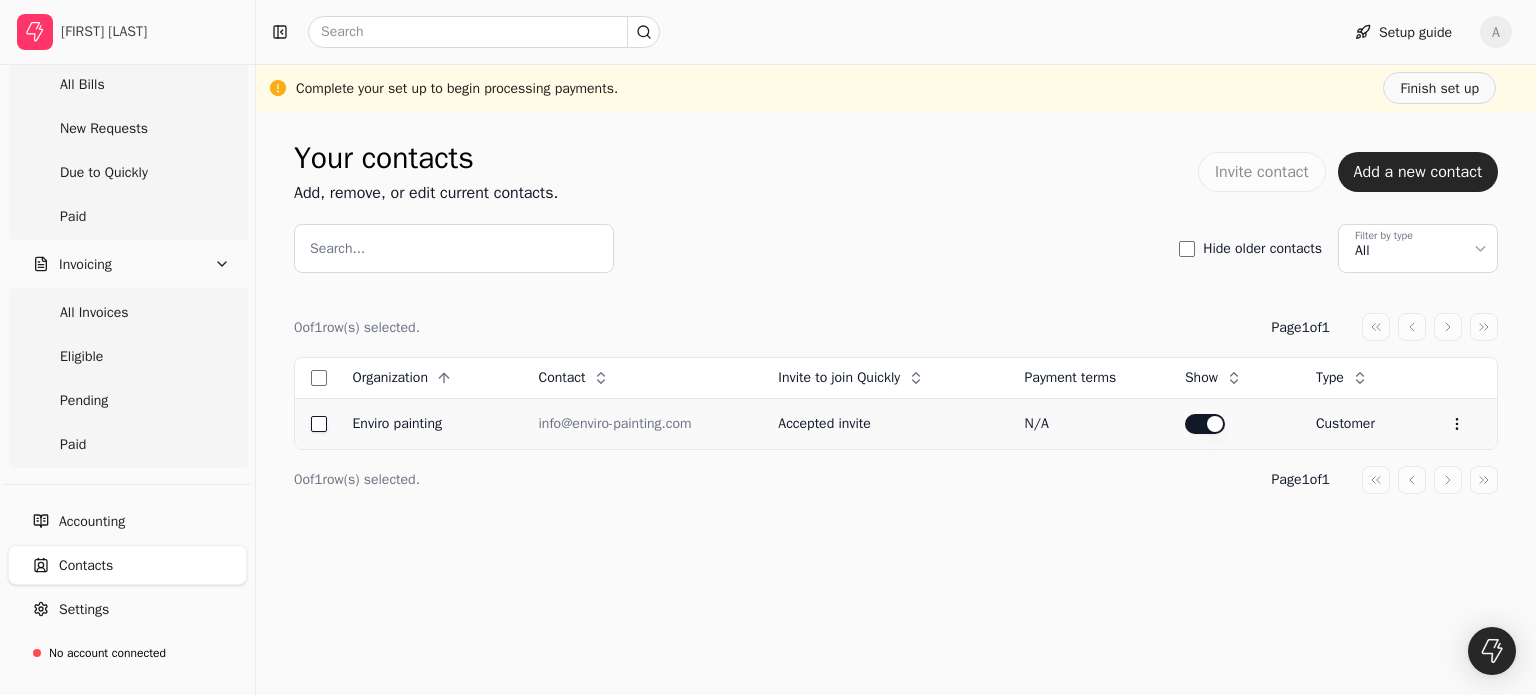 click at bounding box center (319, 424) 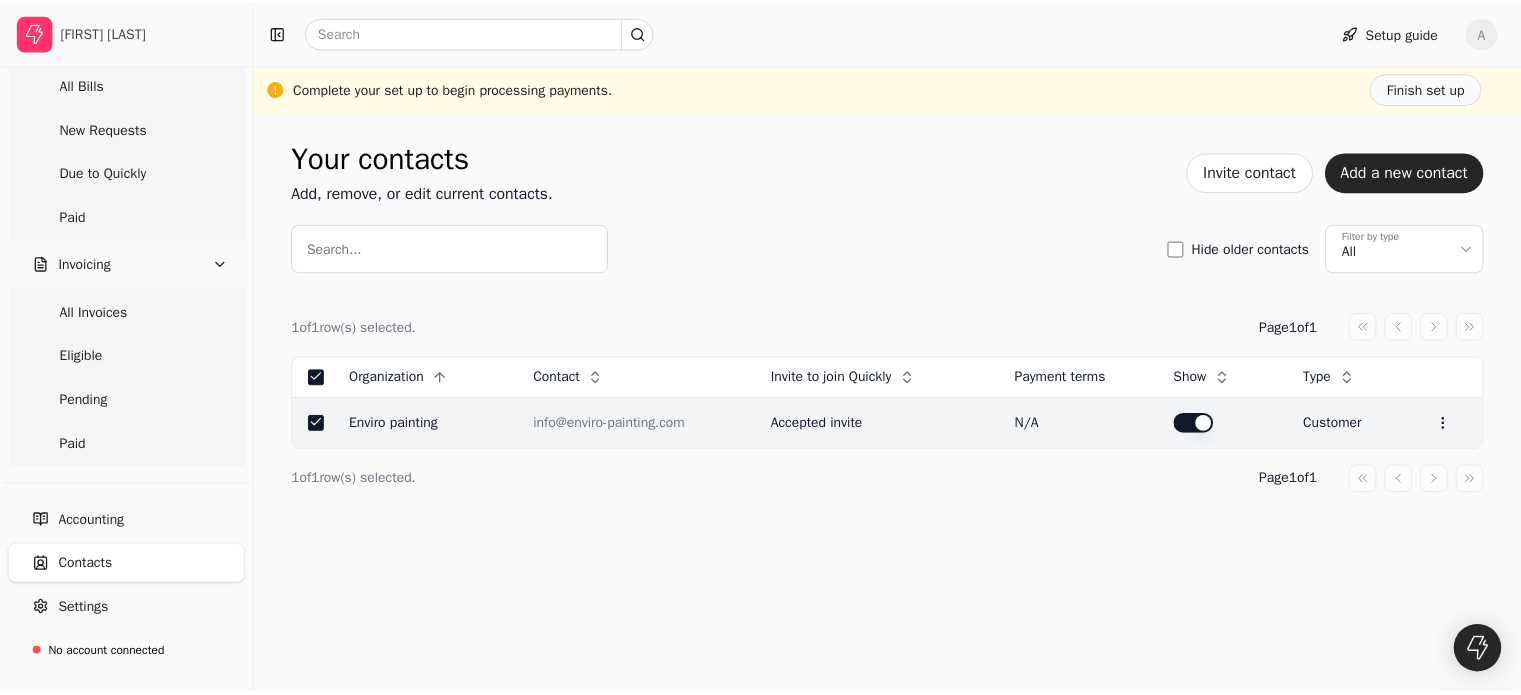 scroll, scrollTop: 0, scrollLeft: 0, axis: both 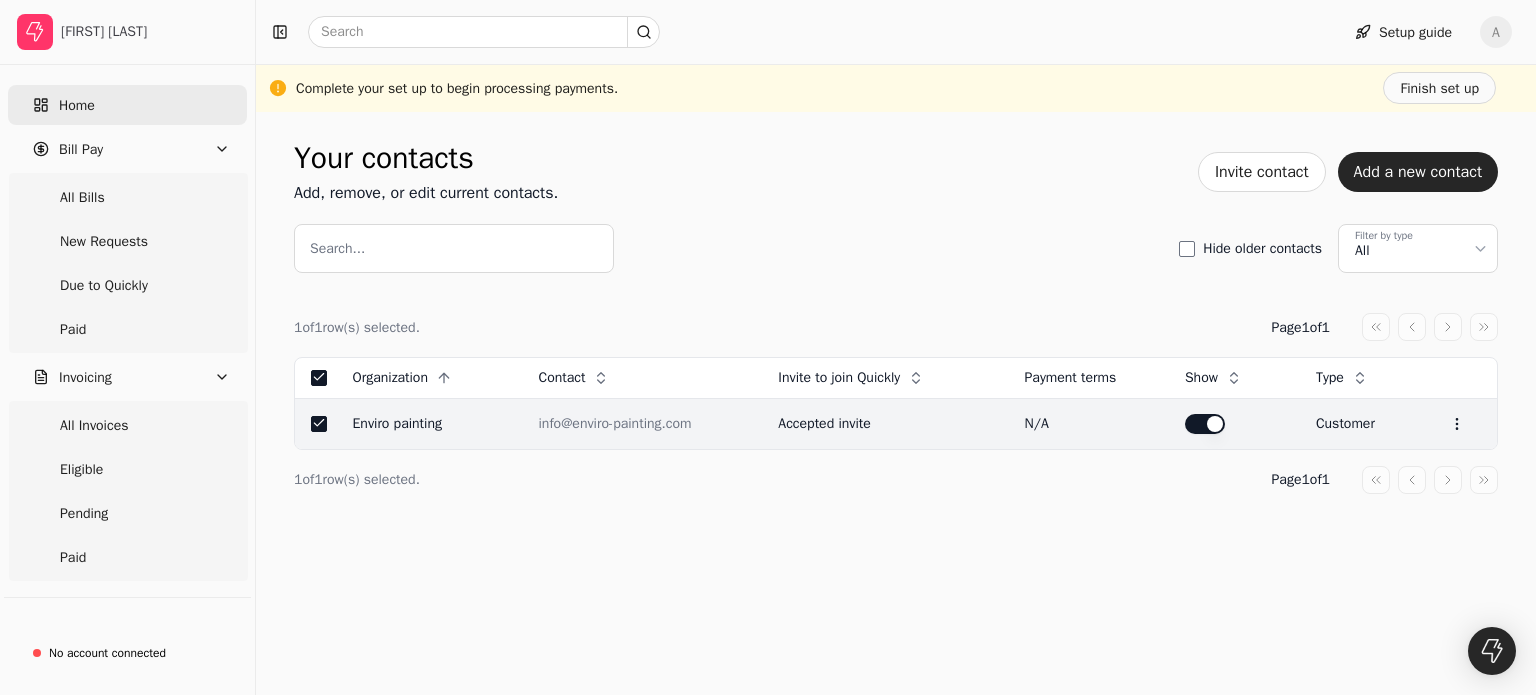click on "Home" at bounding box center [127, 105] 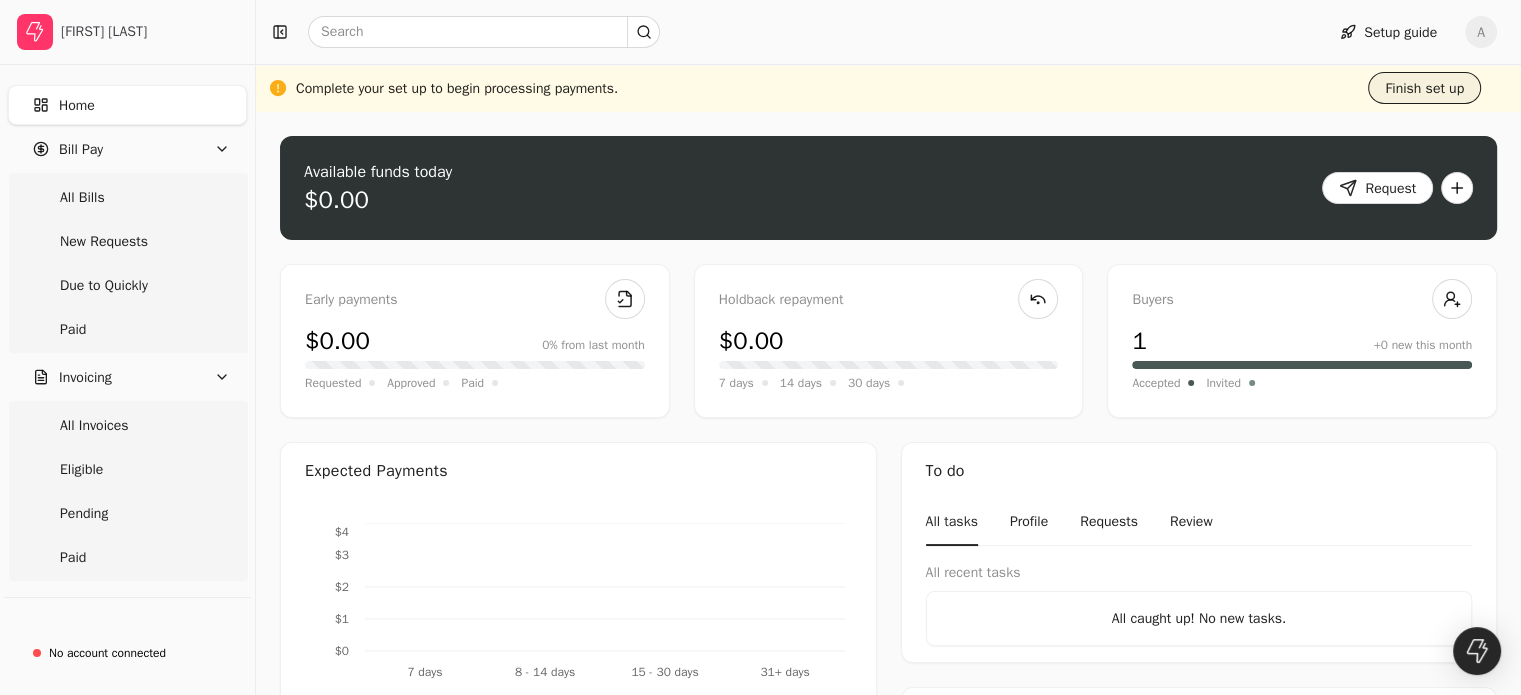 click on "Finish set up" at bounding box center (1424, 88) 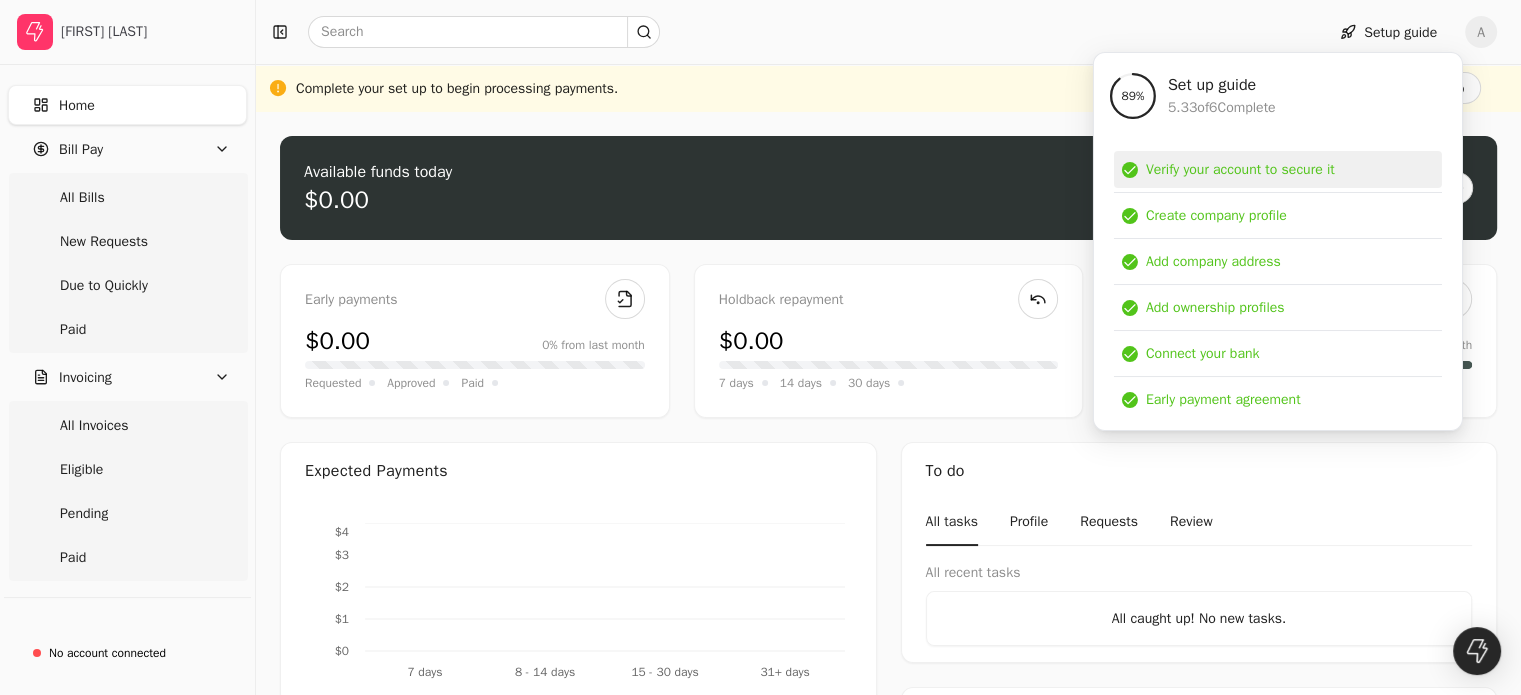 click on "Verify your account to secure it" at bounding box center (1240, 169) 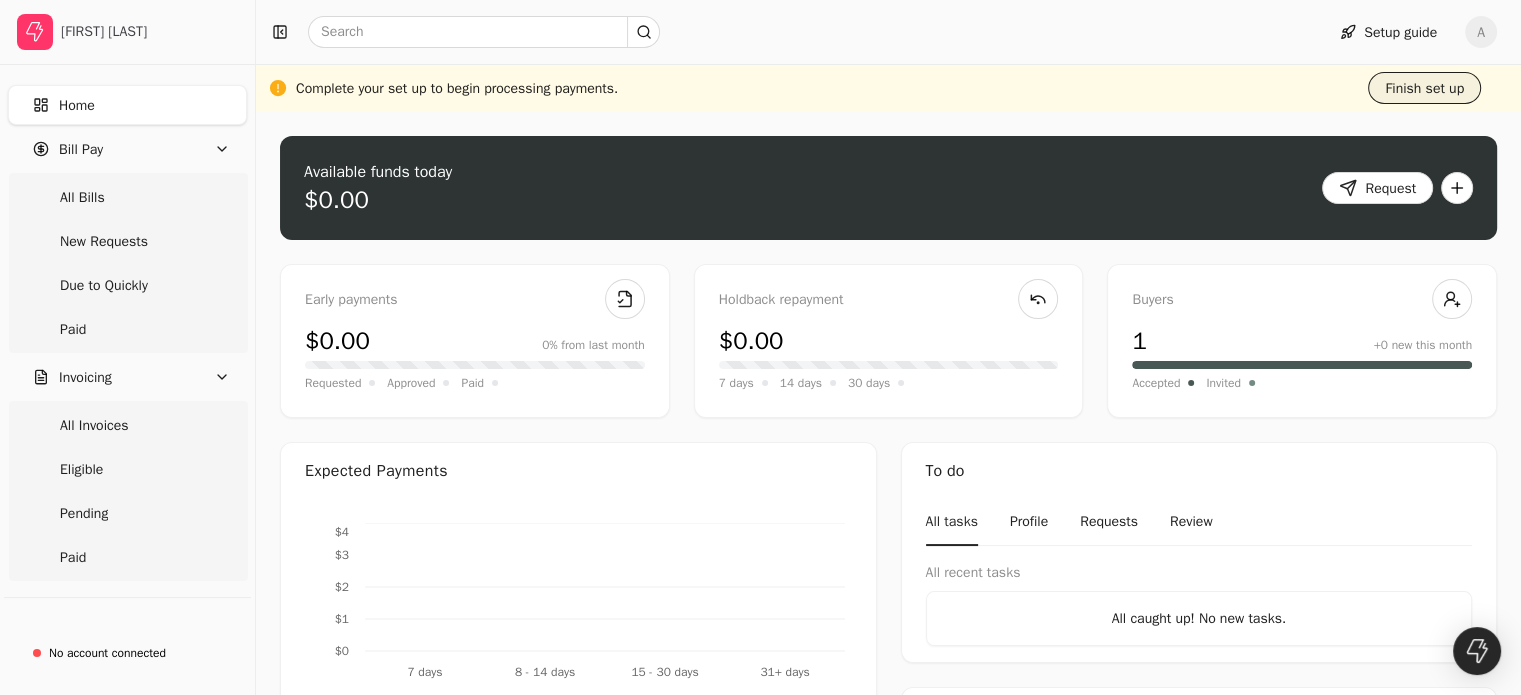 click on "Finish set up" at bounding box center (1424, 88) 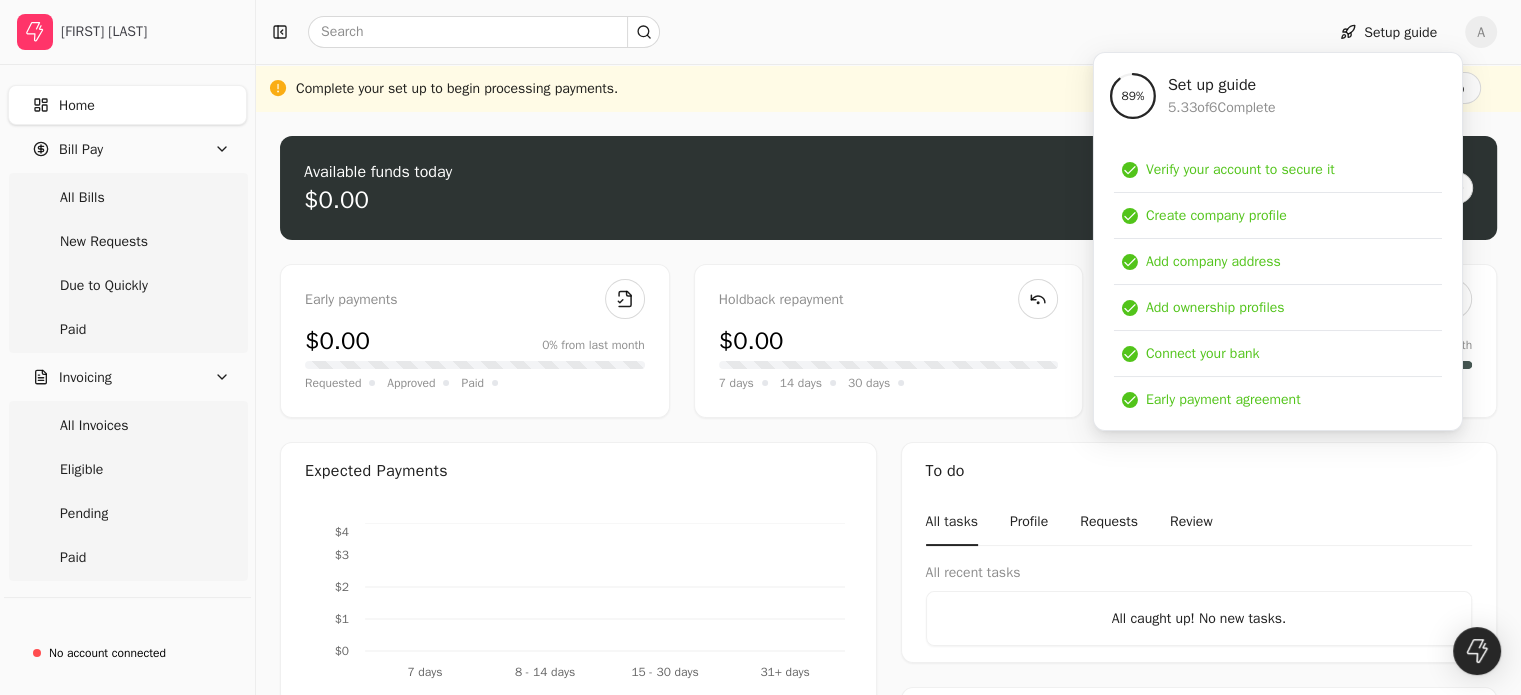 click on "Complete your set up to begin processing payments. Finish set up" at bounding box center (888, 88) 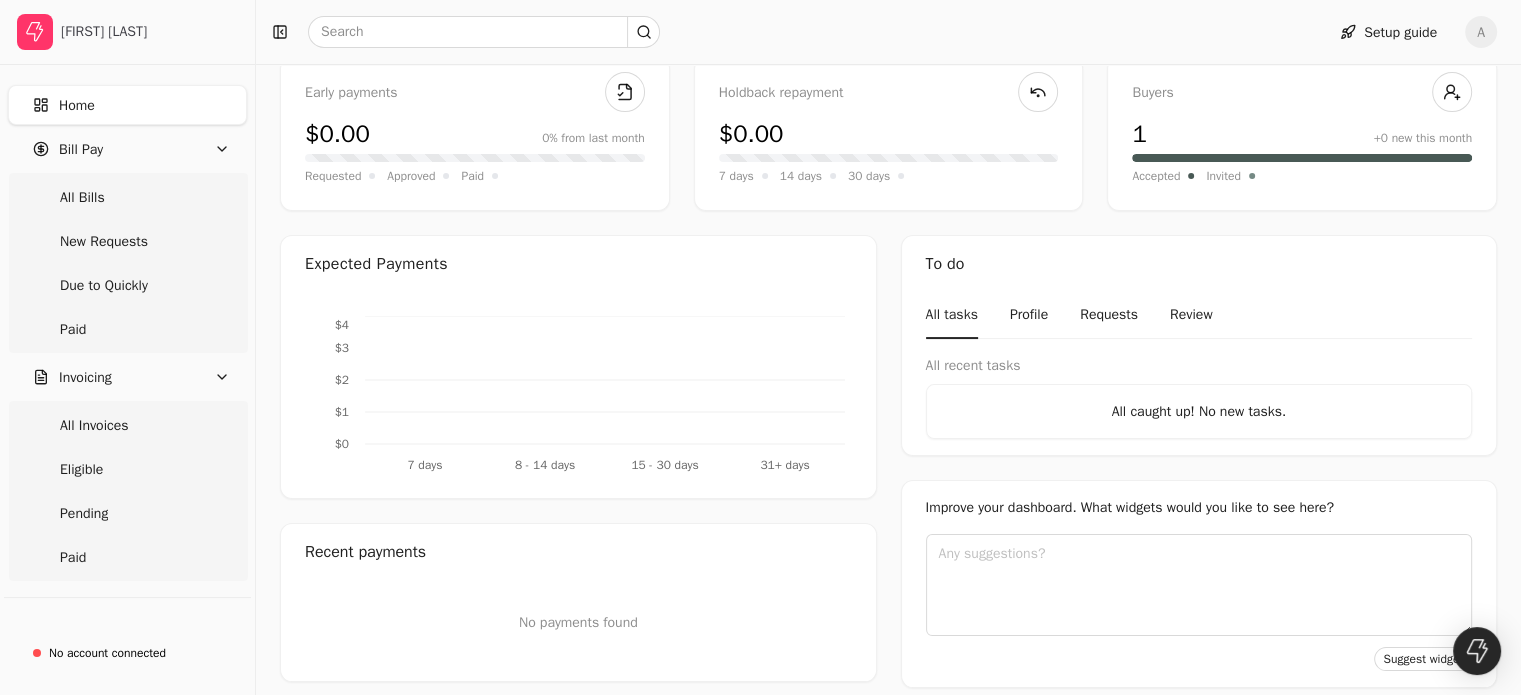 scroll, scrollTop: 220, scrollLeft: 0, axis: vertical 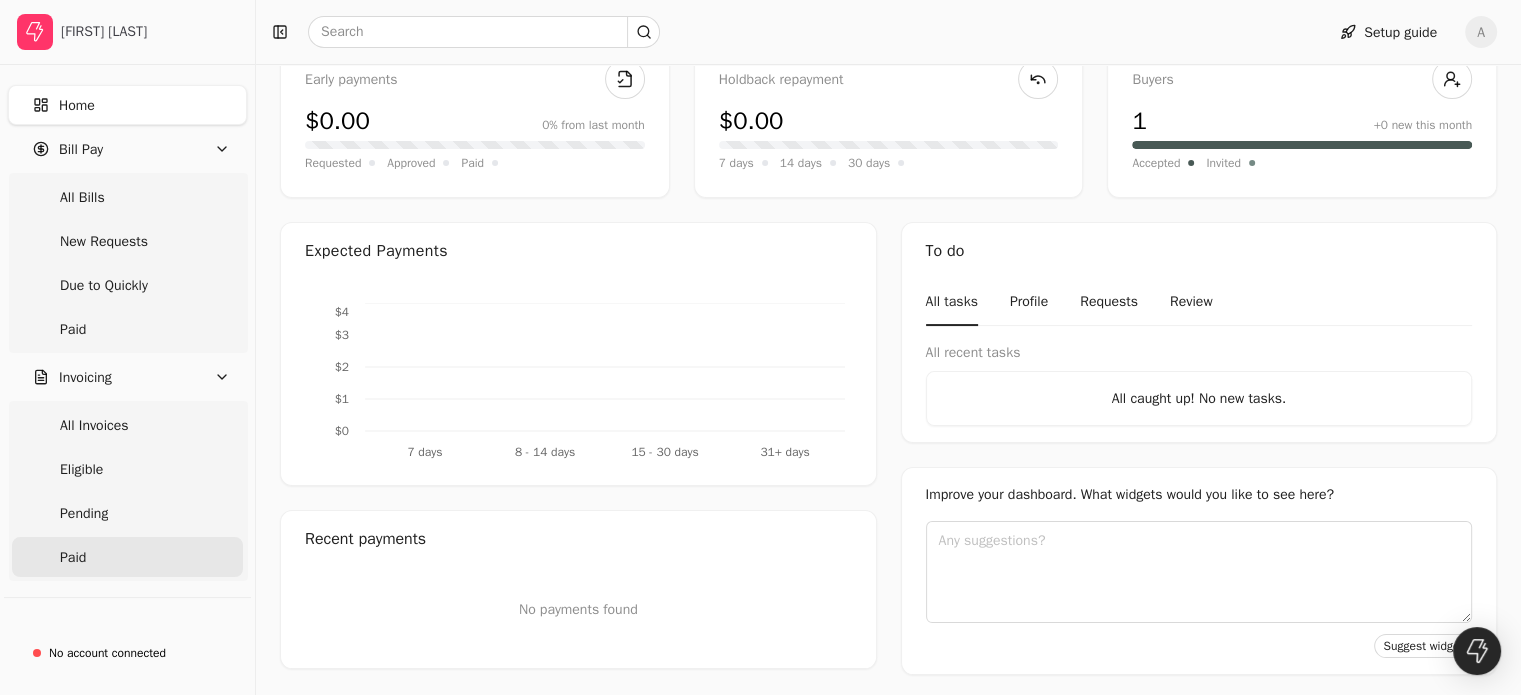 click on "Paid" at bounding box center [127, 557] 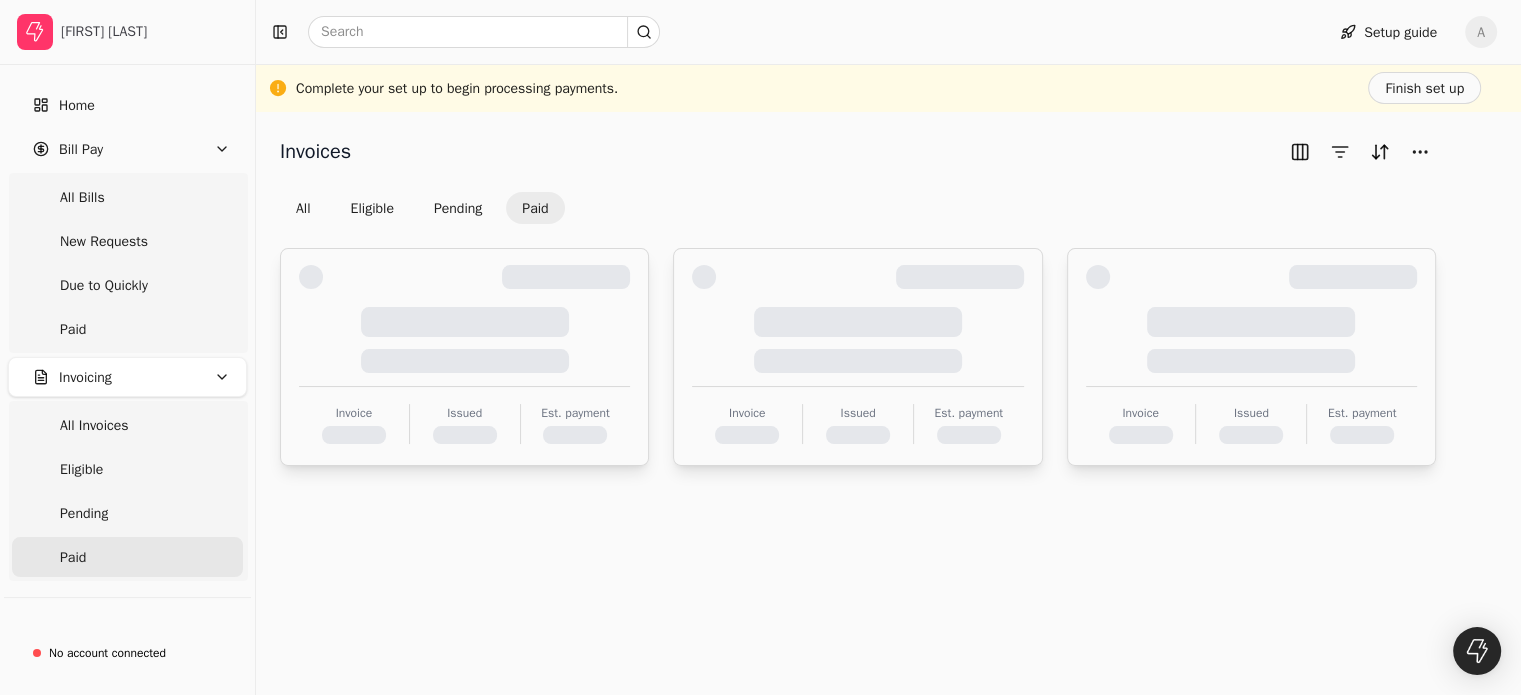 scroll, scrollTop: 0, scrollLeft: 0, axis: both 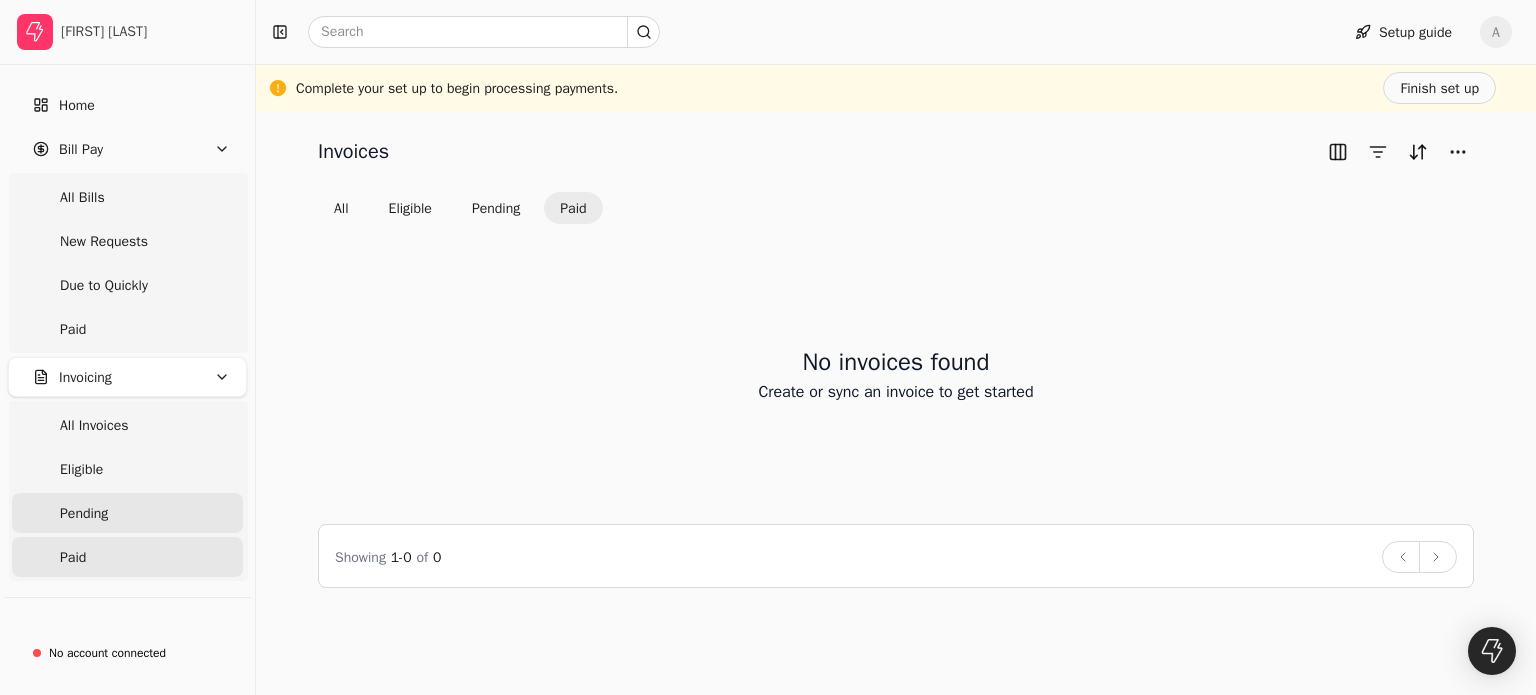 click on "Pending" at bounding box center (84, 513) 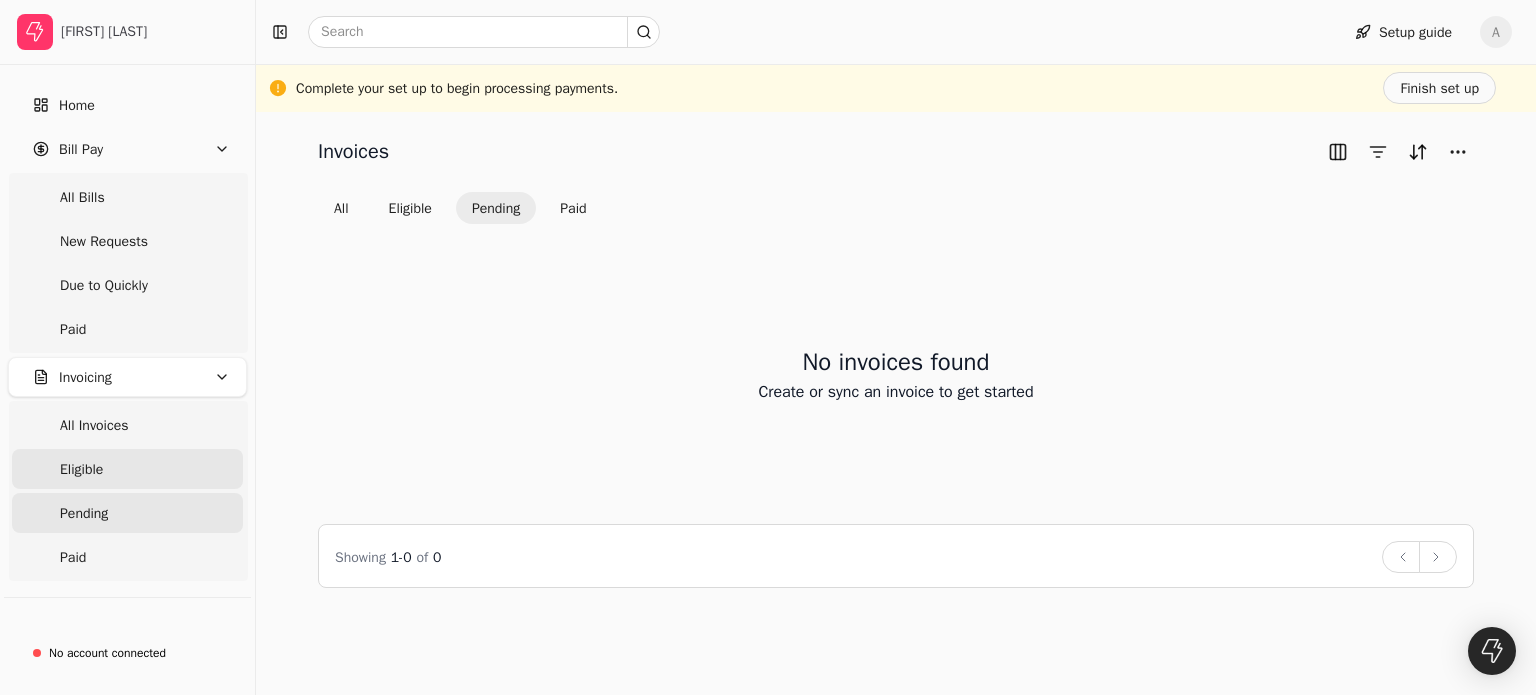 click on "Eligible" at bounding box center [81, 469] 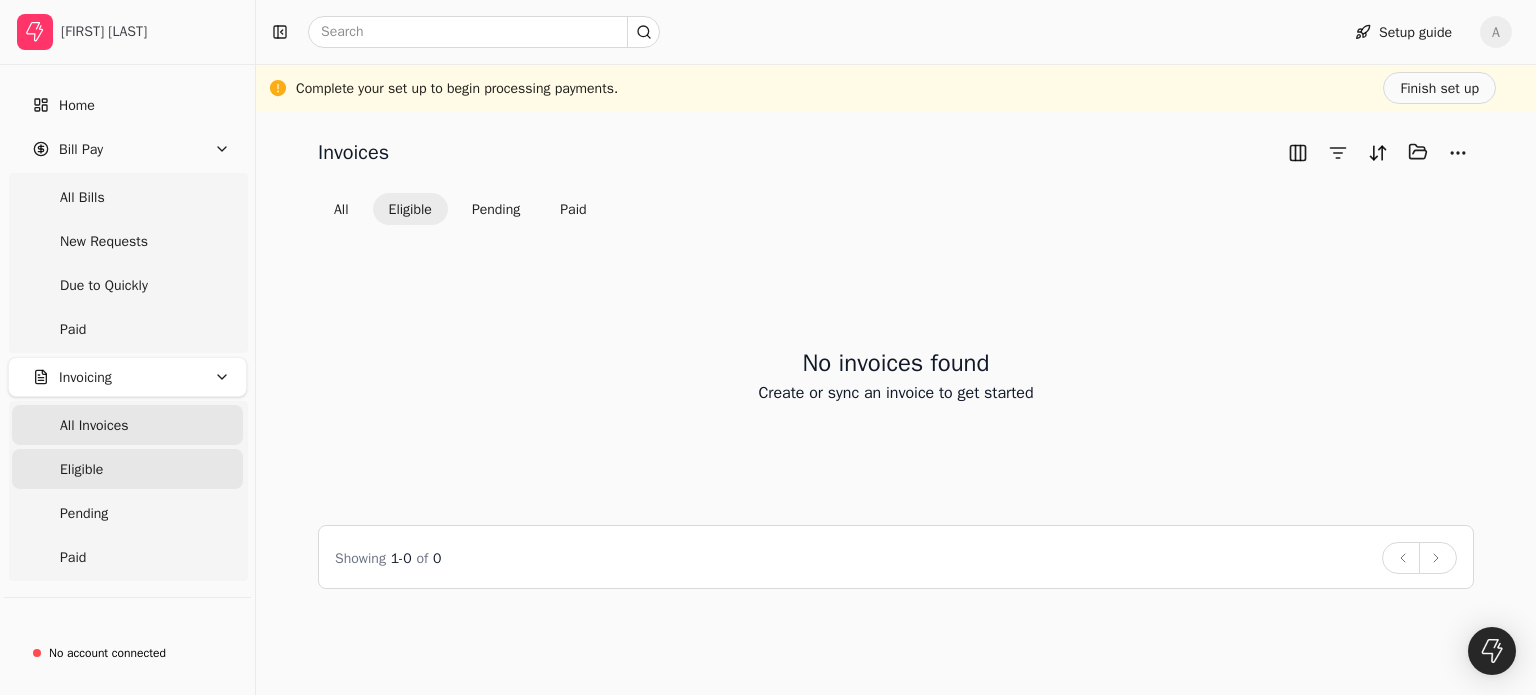 click on "All Invoices" at bounding box center [94, 425] 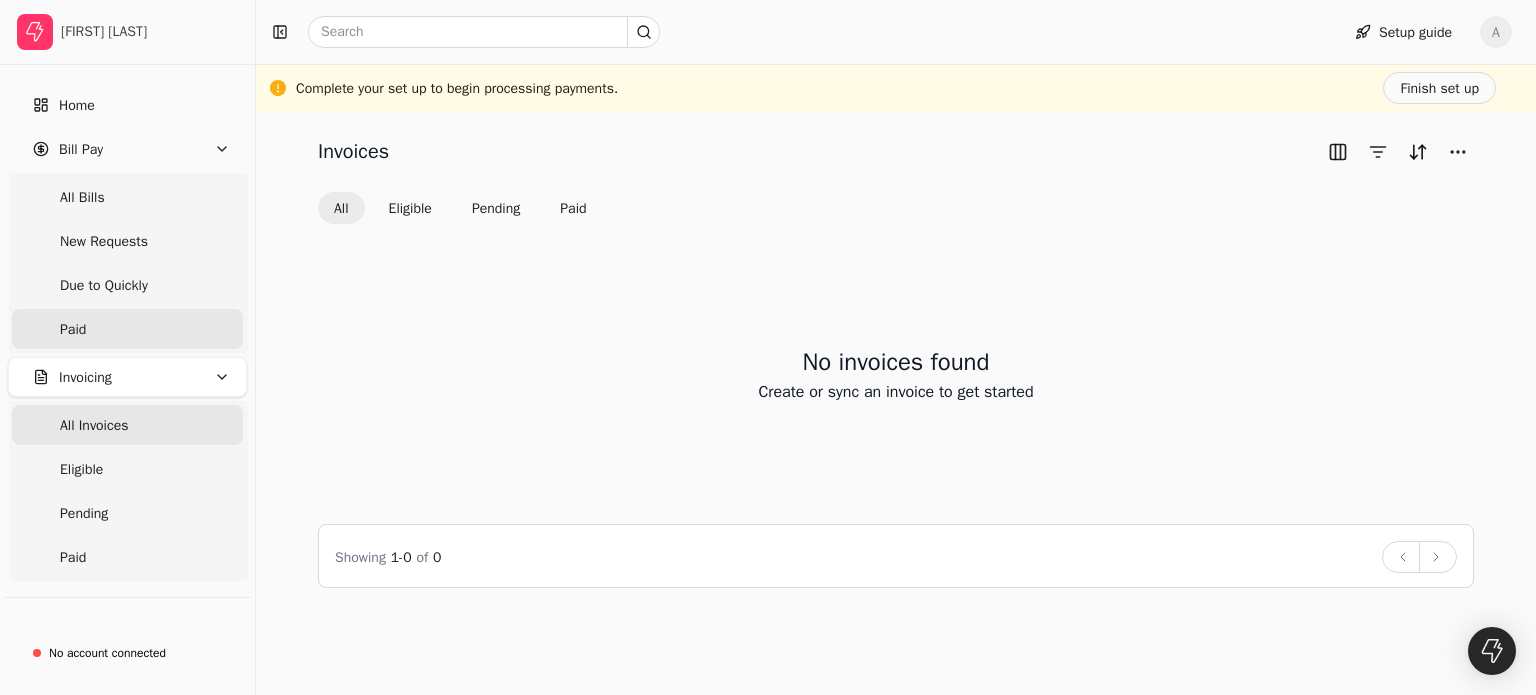 click on "Paid" at bounding box center (127, 329) 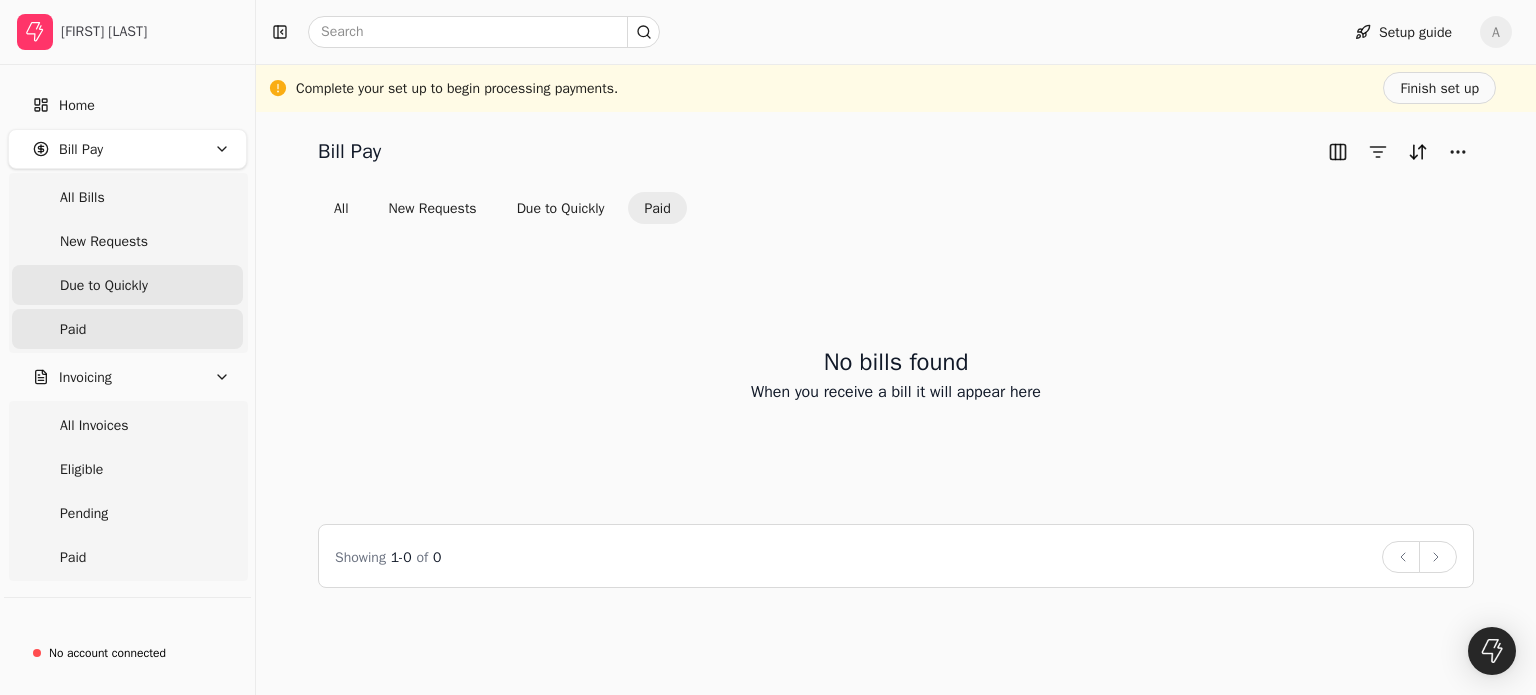 click on "Due to Quickly" at bounding box center [104, 285] 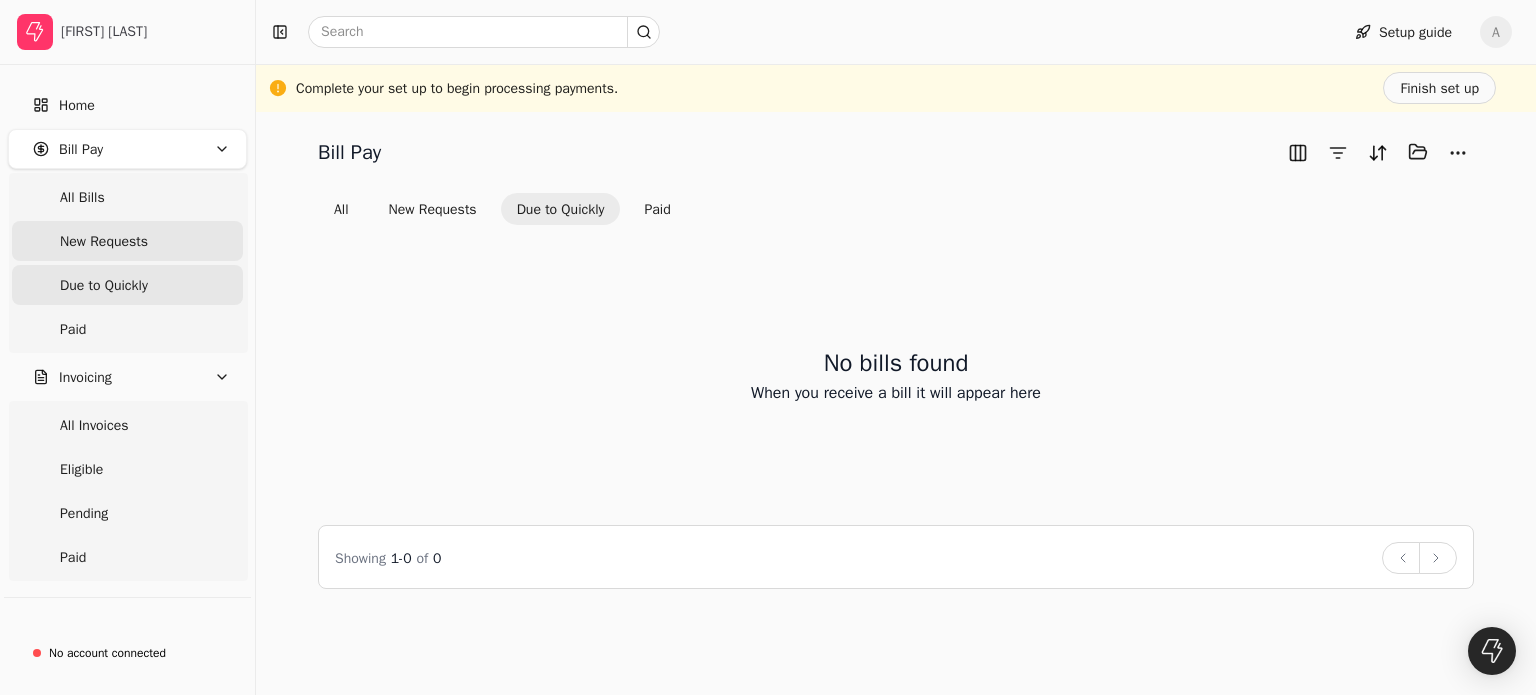 click on "New Requests" at bounding box center (104, 241) 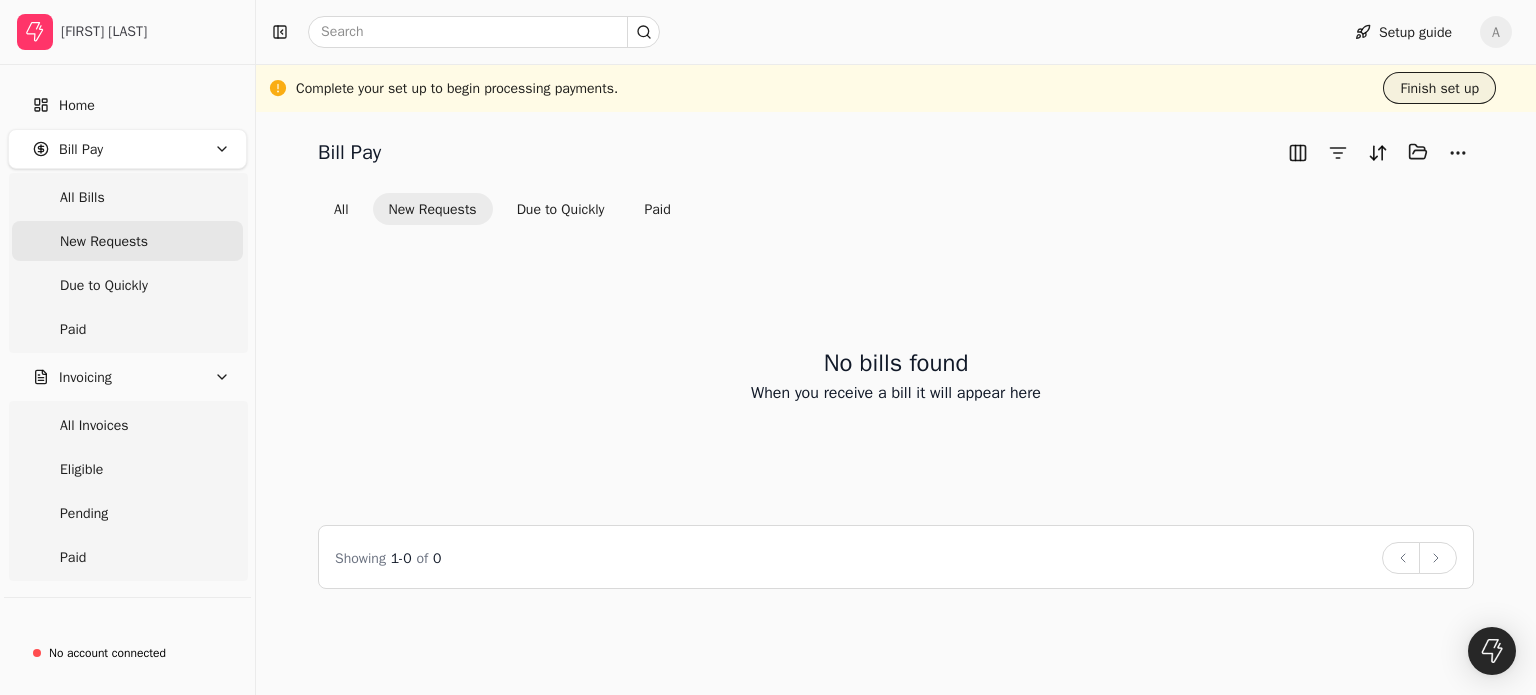 click on "Finish set up" at bounding box center [1439, 88] 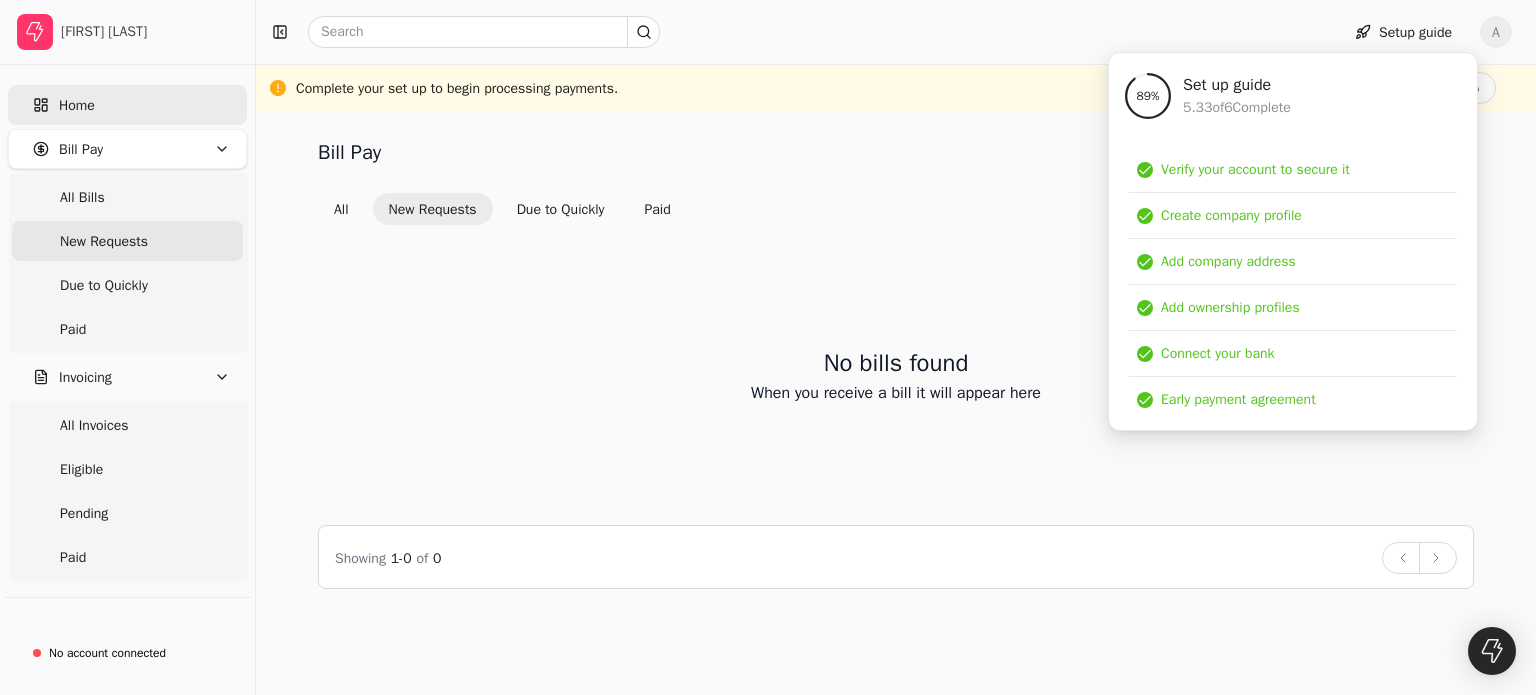 click on "Home" at bounding box center (127, 105) 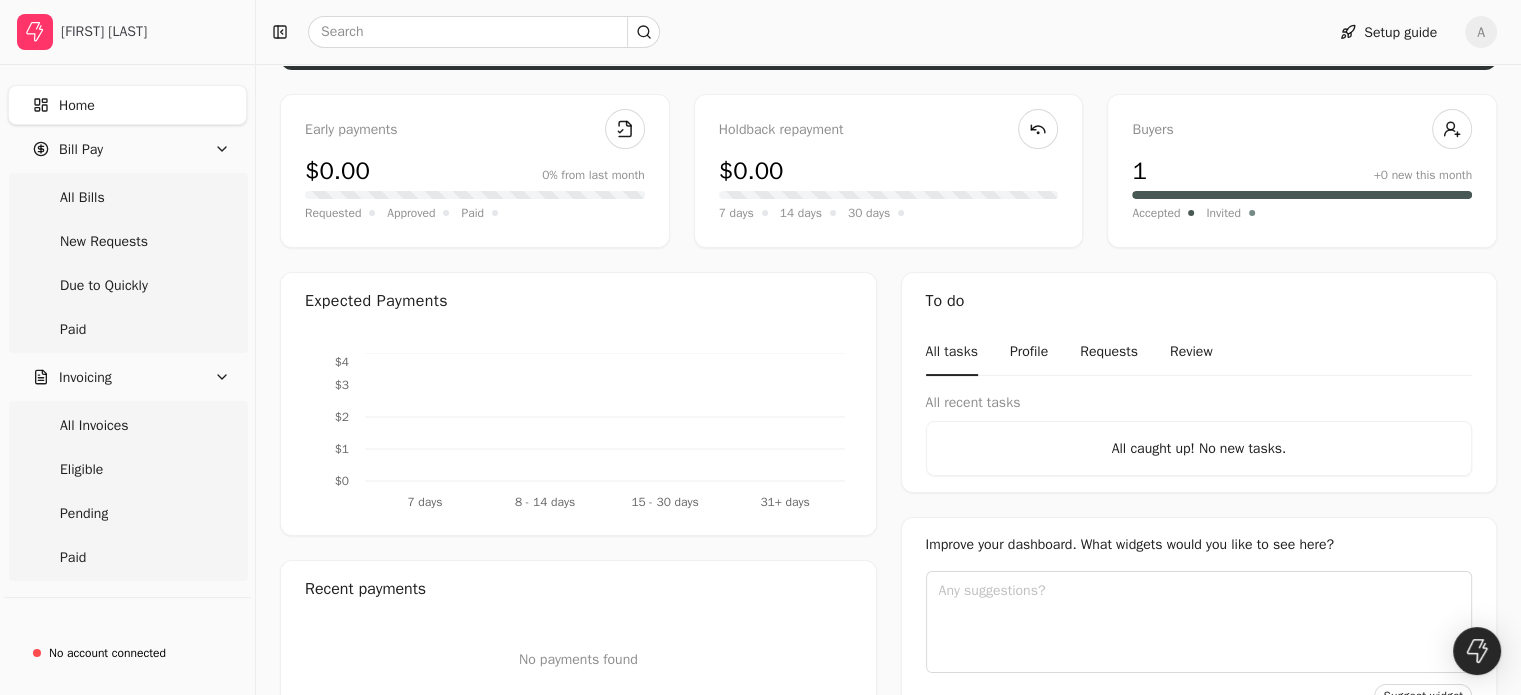 scroll, scrollTop: 111, scrollLeft: 0, axis: vertical 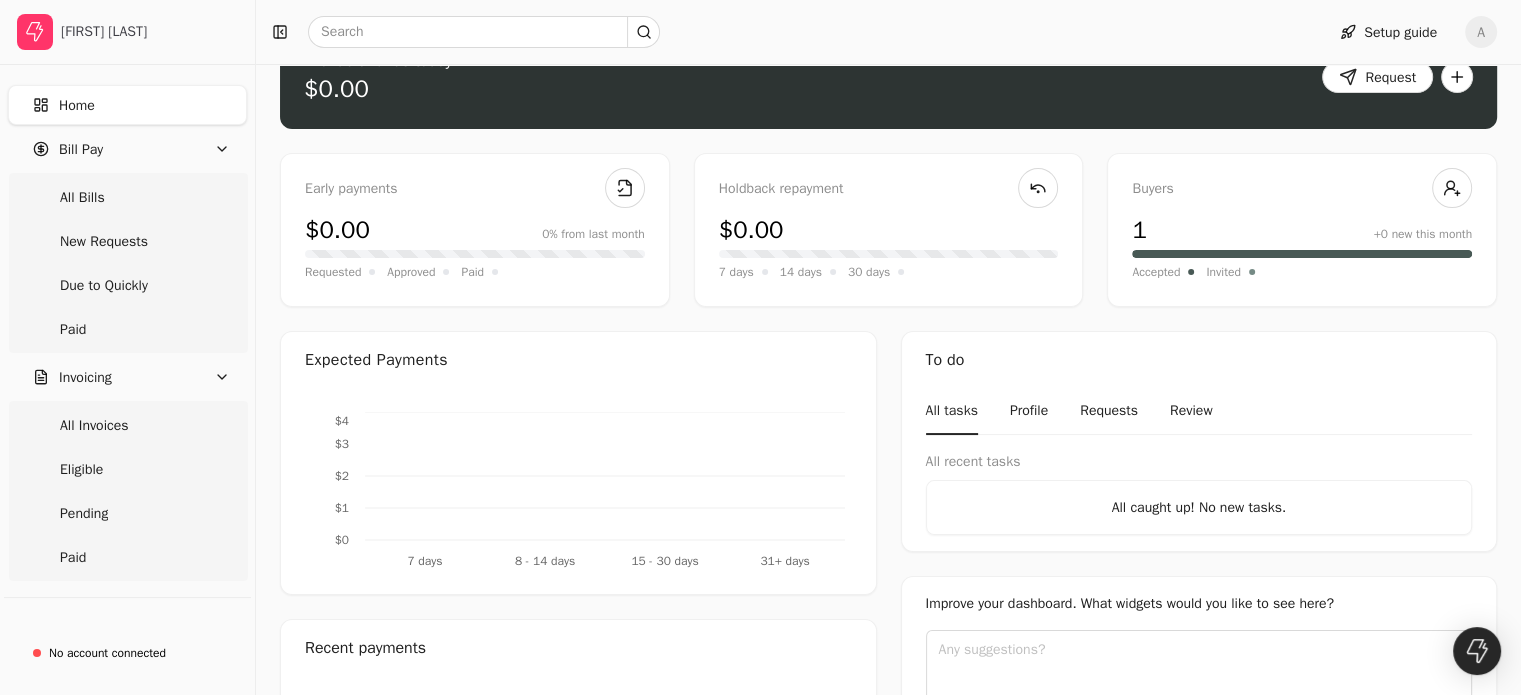 click on "Available funds today $0.00 Request" at bounding box center [888, 77] 